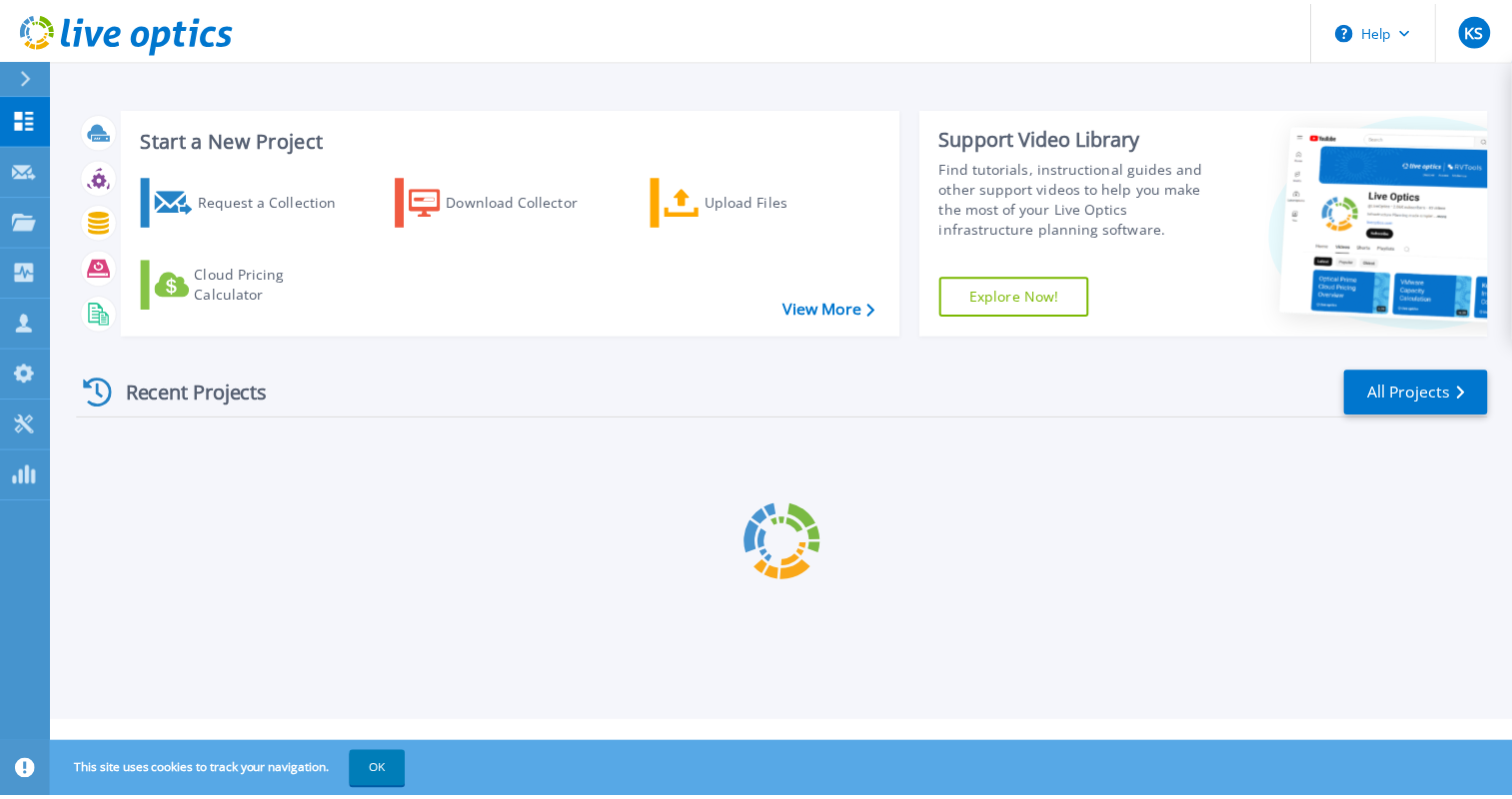 scroll, scrollTop: 0, scrollLeft: 0, axis: both 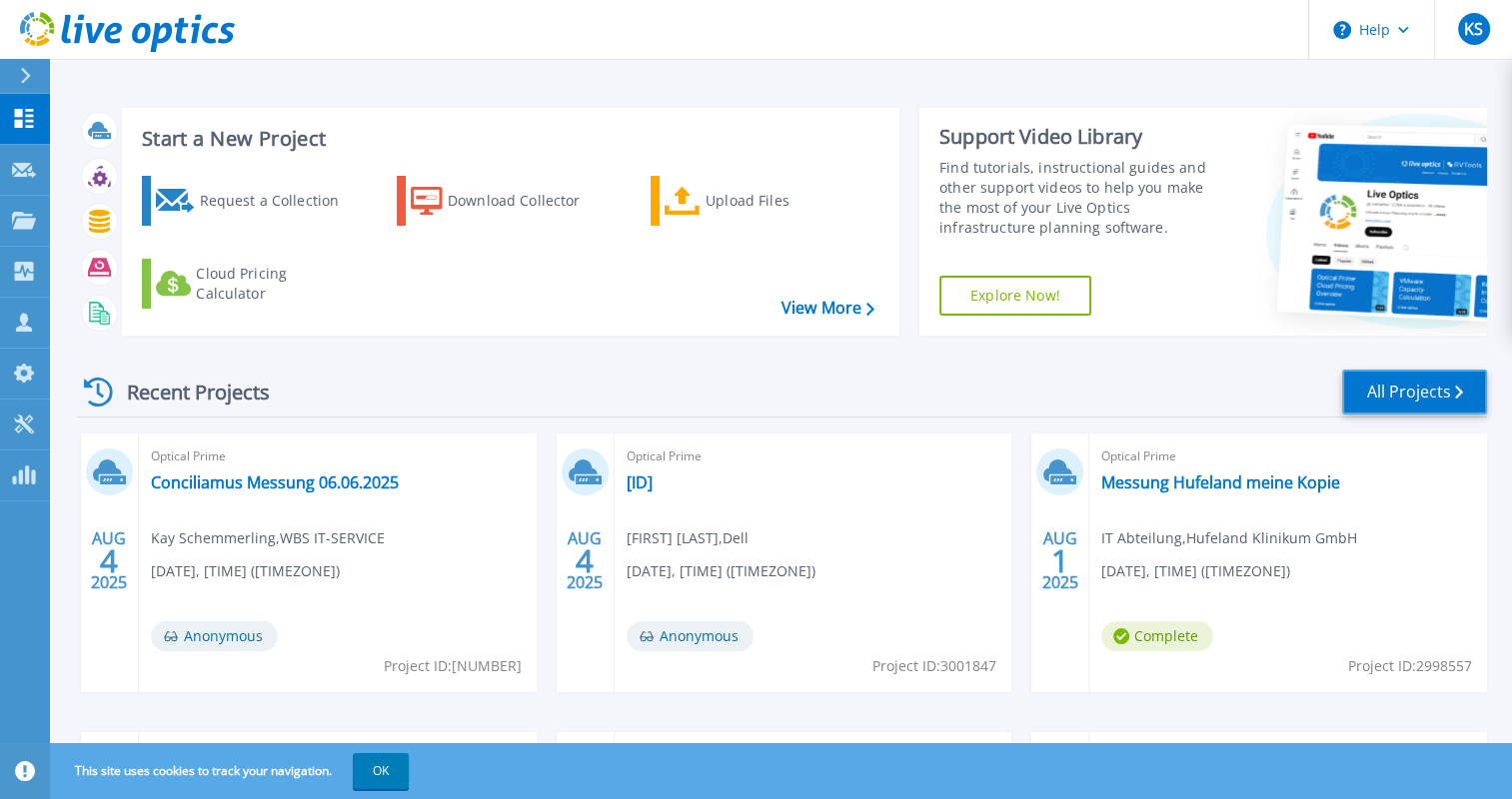 click on "All Projects" at bounding box center [1414, 392] 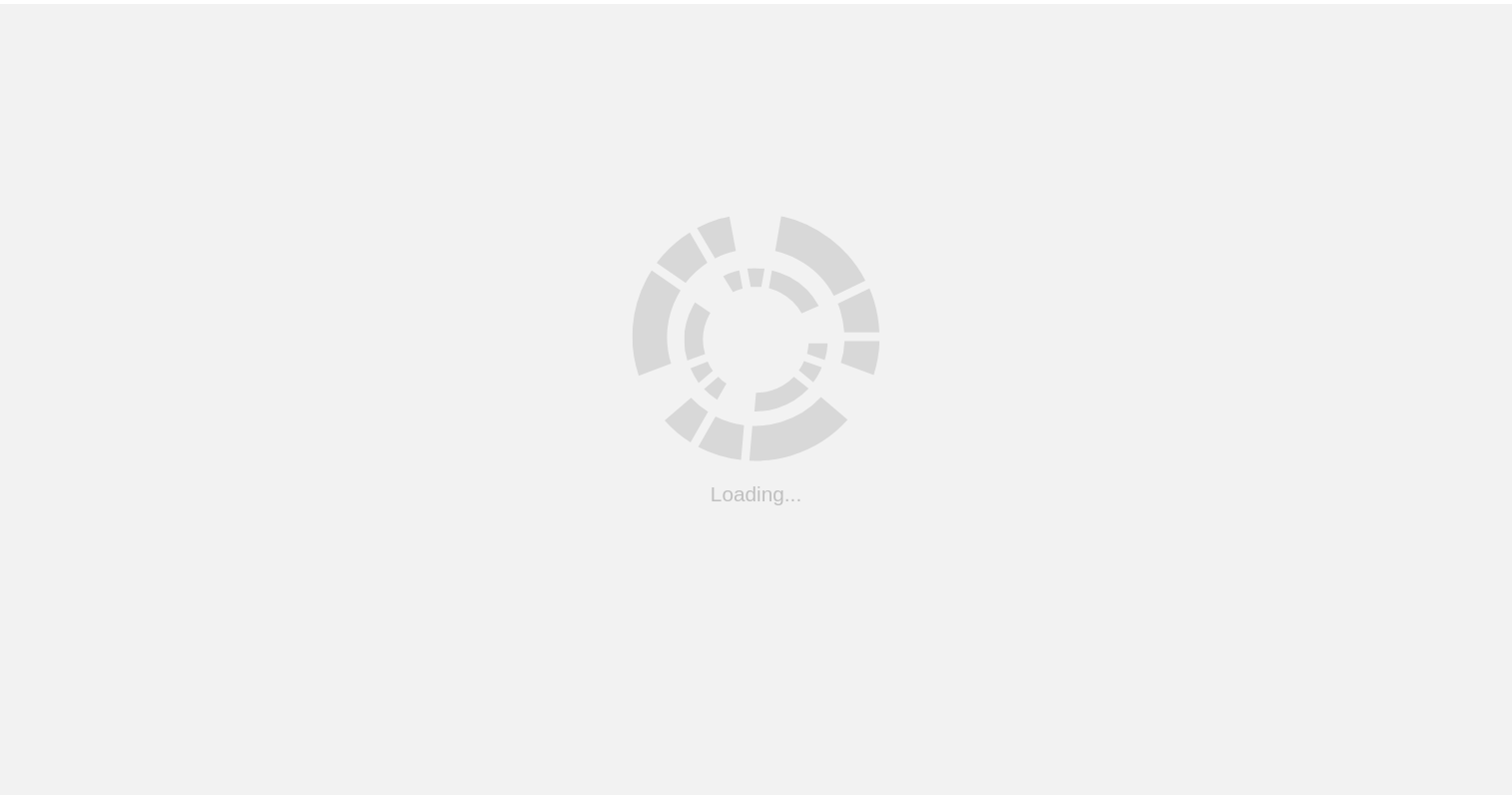 scroll, scrollTop: 0, scrollLeft: 0, axis: both 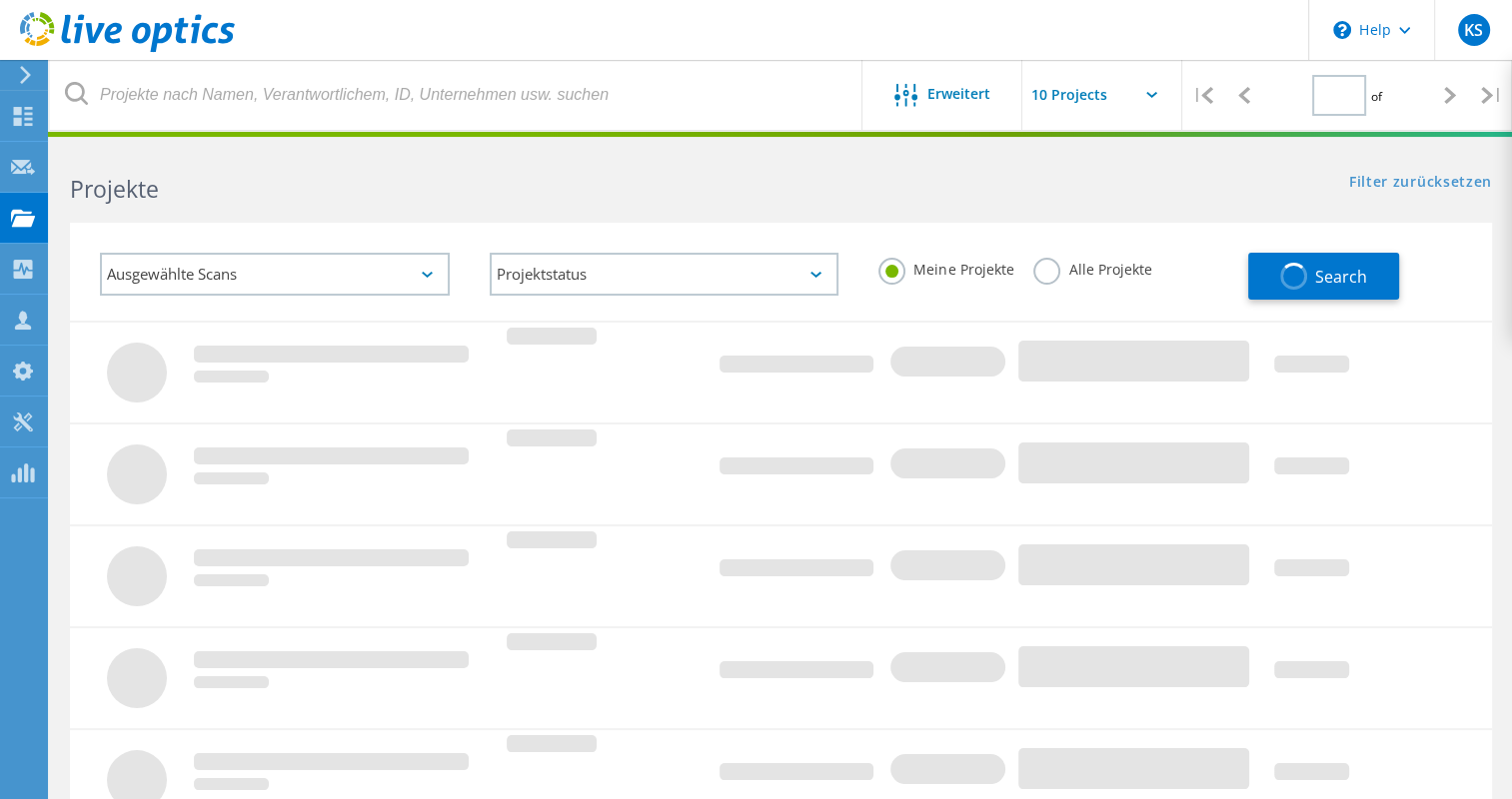 type on "1" 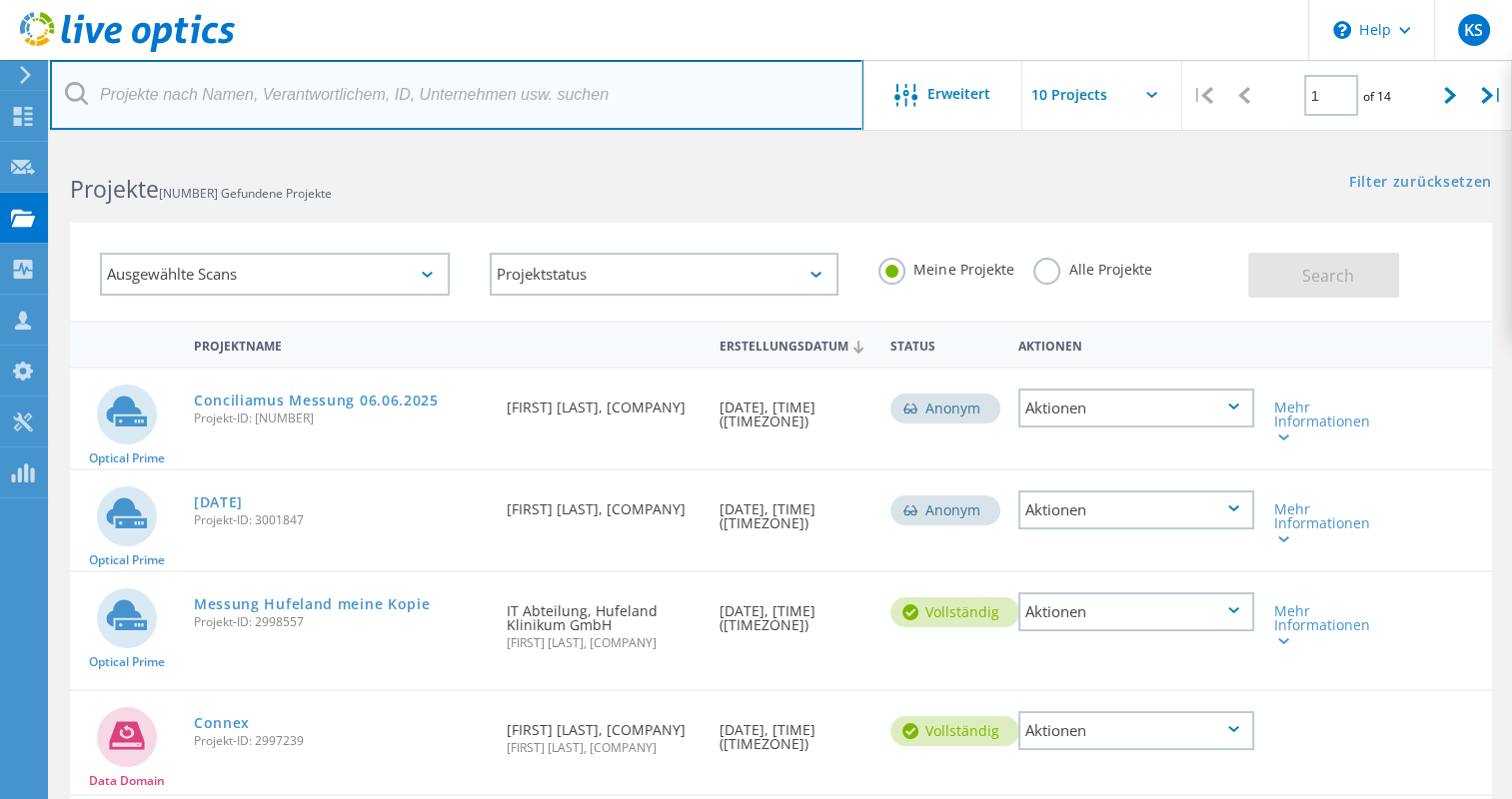 click at bounding box center [457, 95] 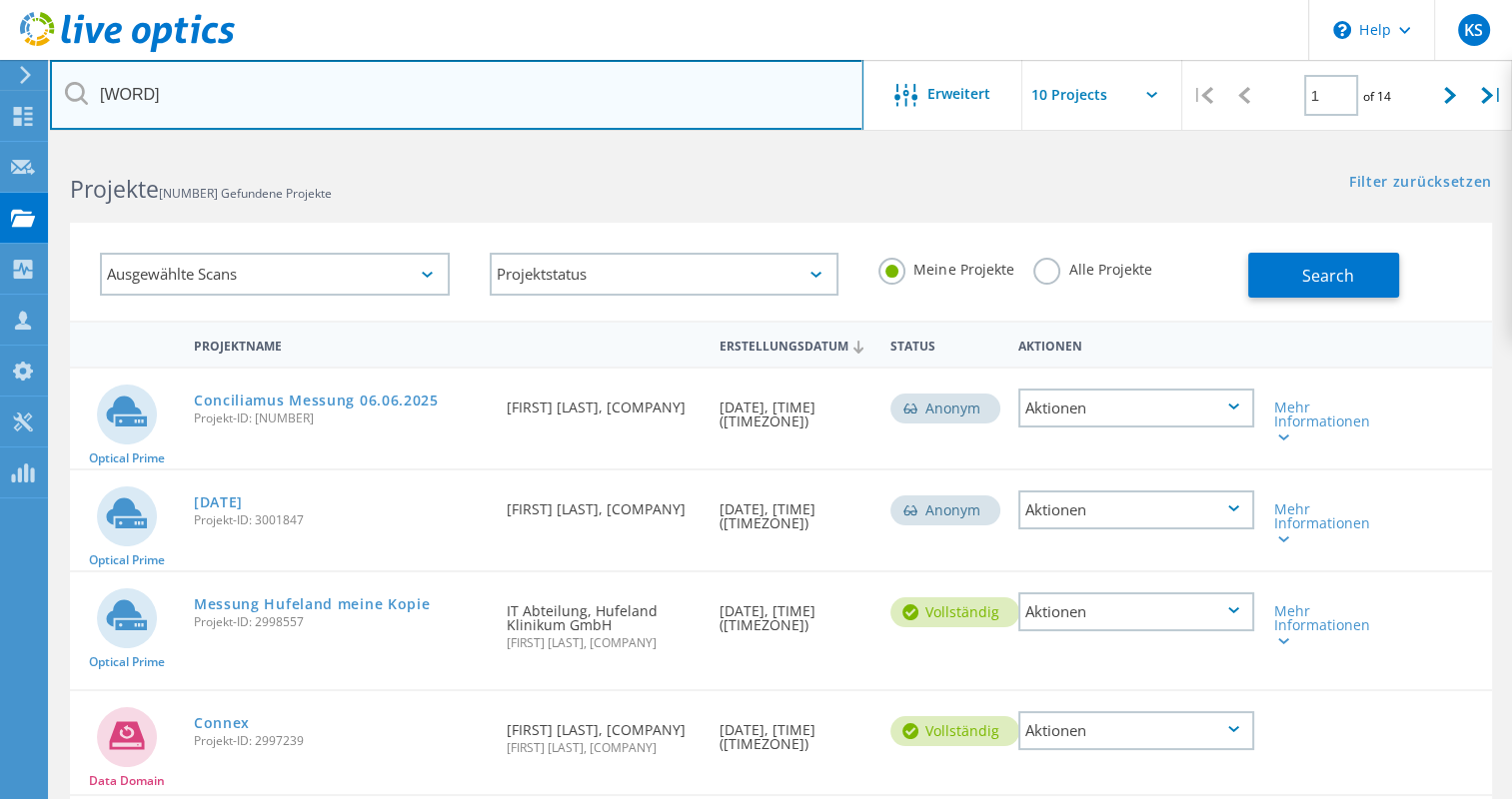 type on "hufeland" 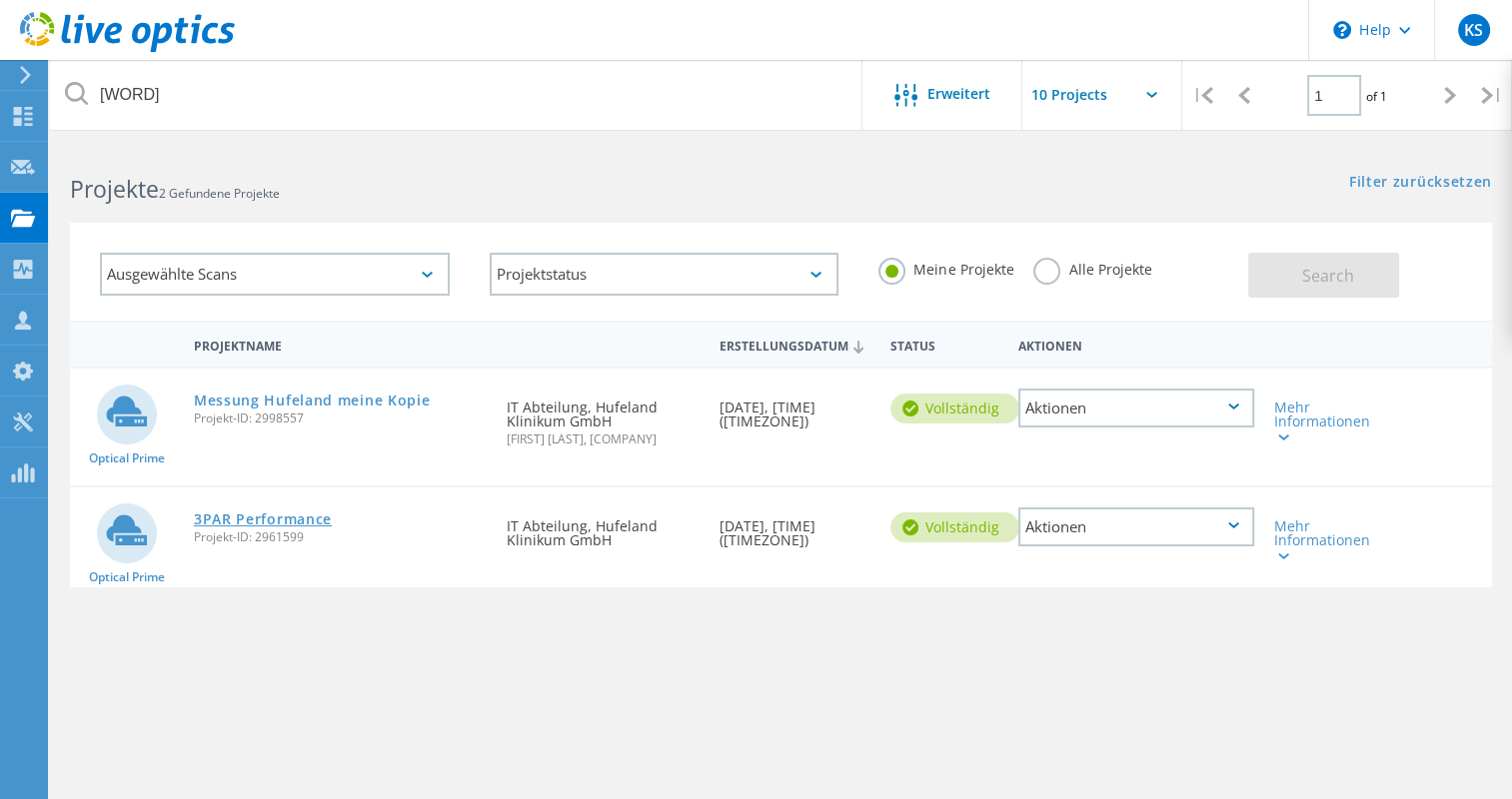 click on "3PAR Performance" 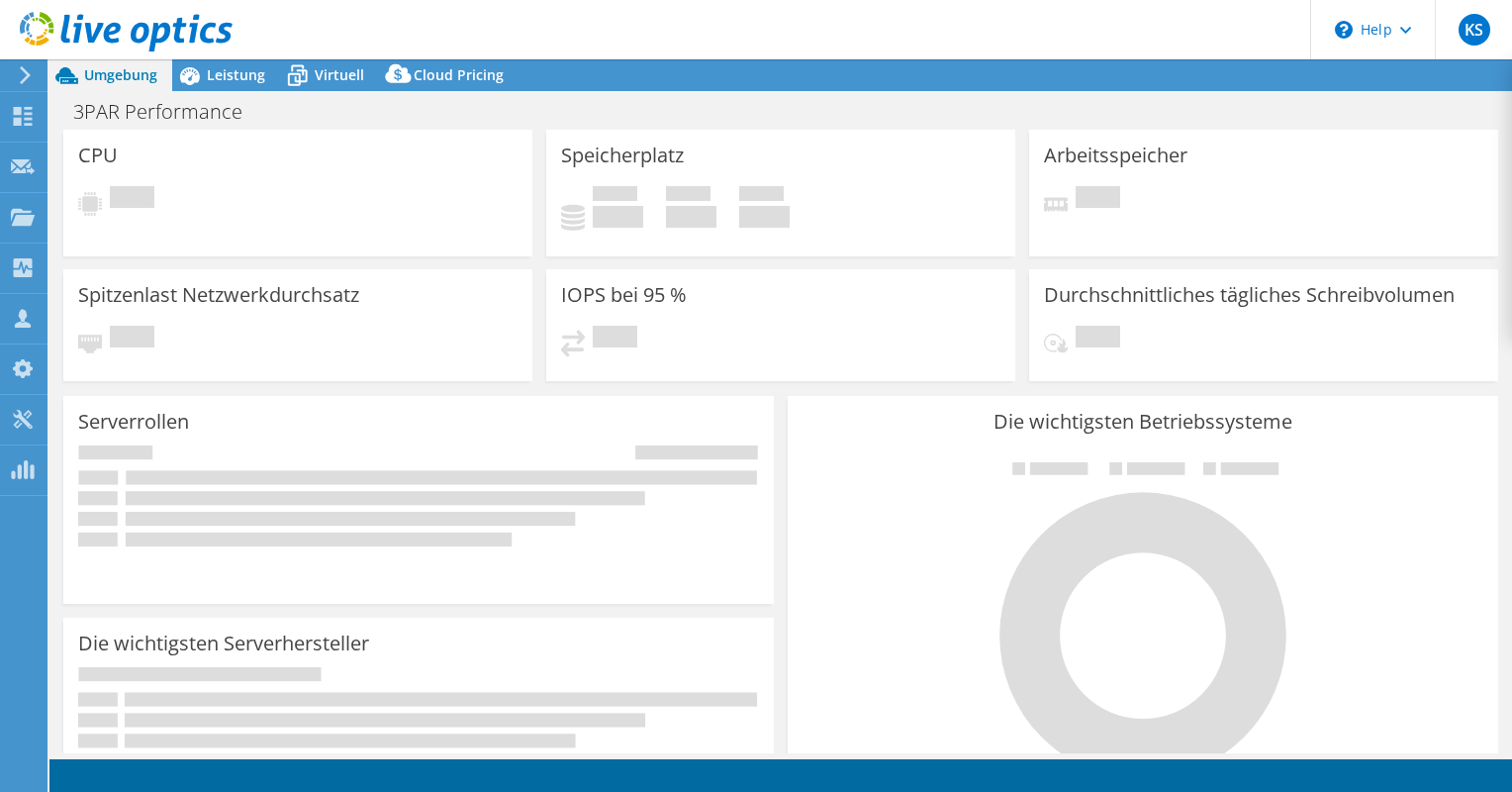 scroll, scrollTop: 0, scrollLeft: 0, axis: both 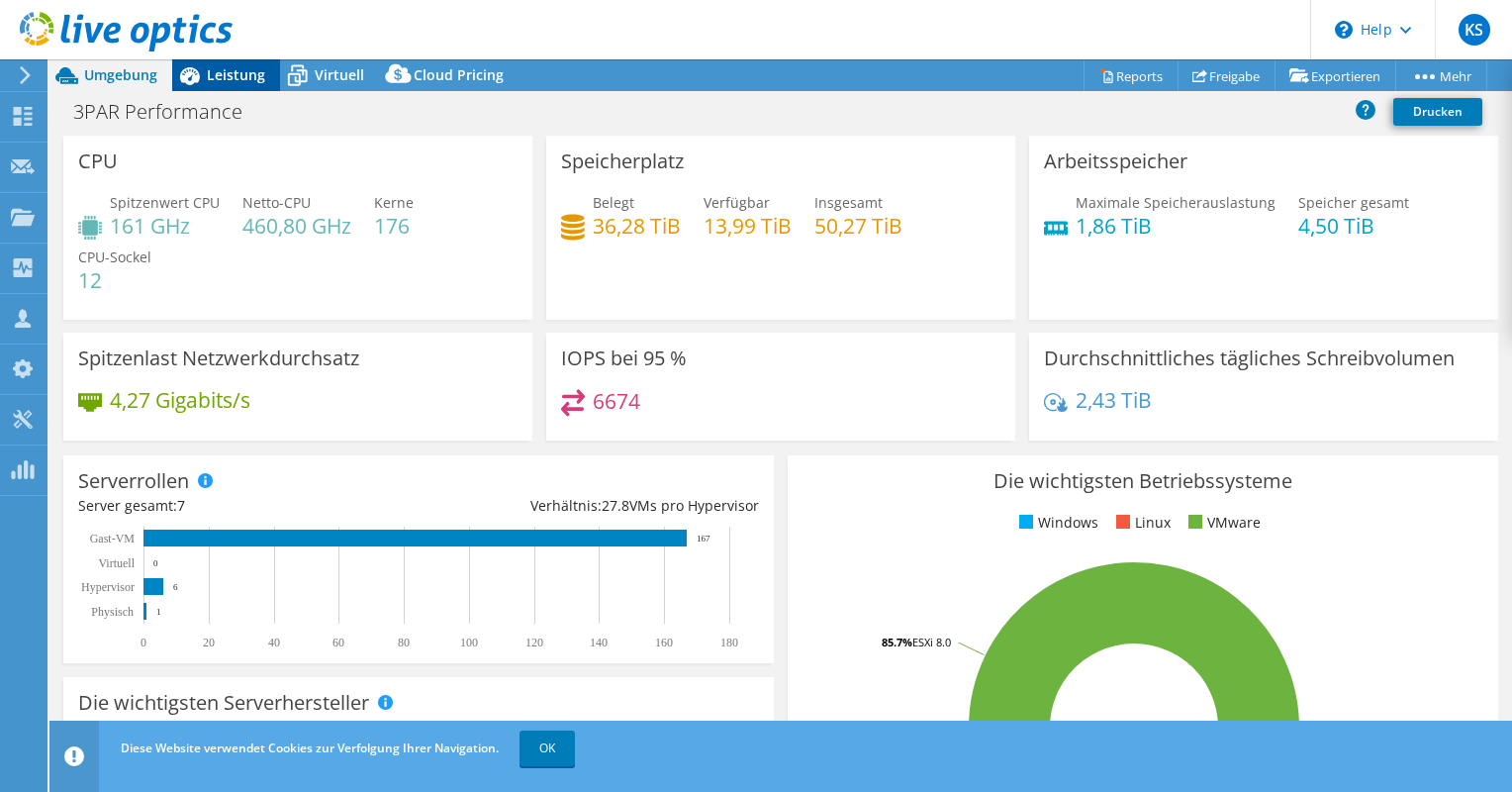 click on "Leistung" at bounding box center [236, 74] 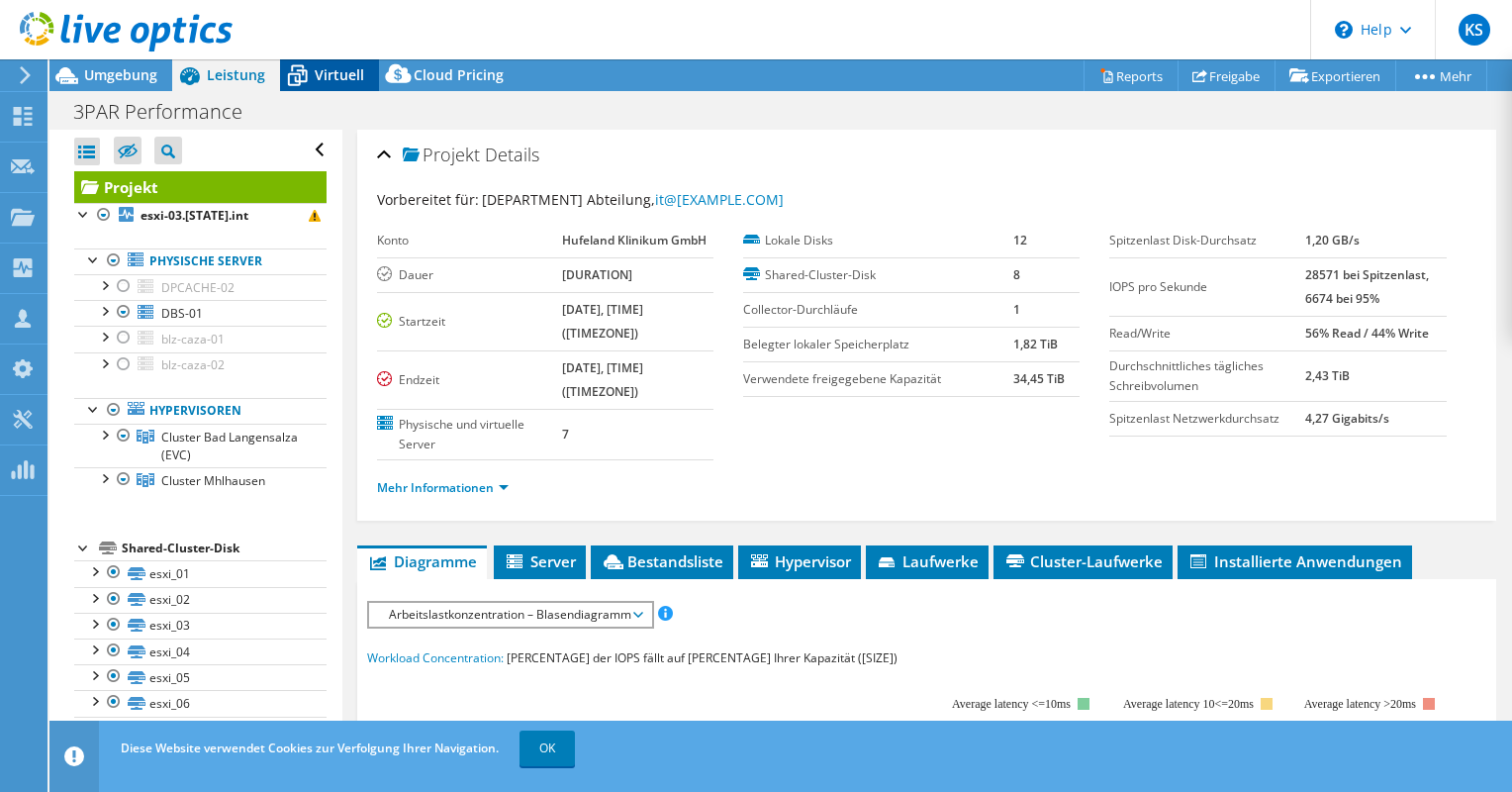 click on "Virtuell" at bounding box center (339, 74) 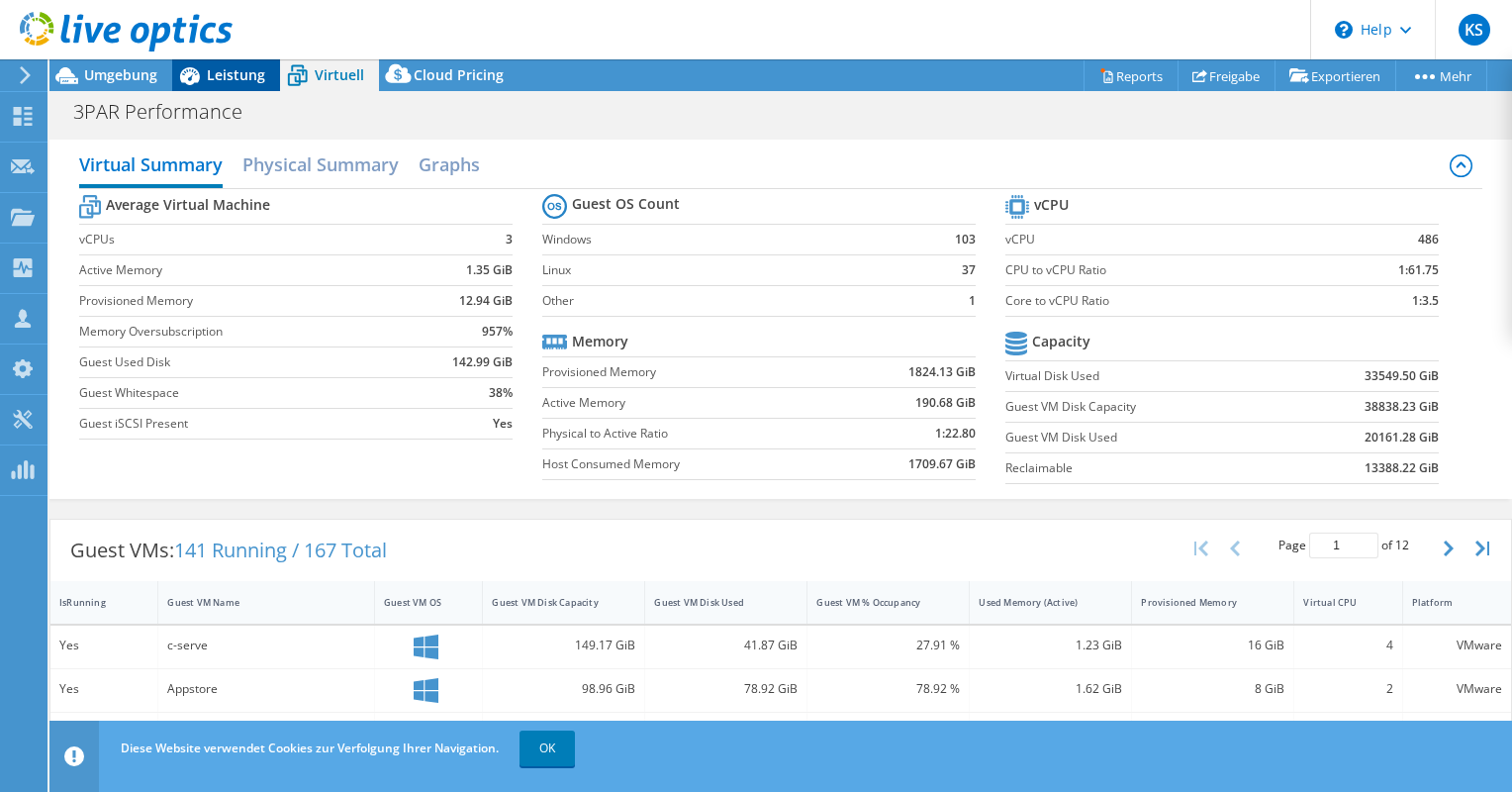 click on "Leistung" at bounding box center [236, 74] 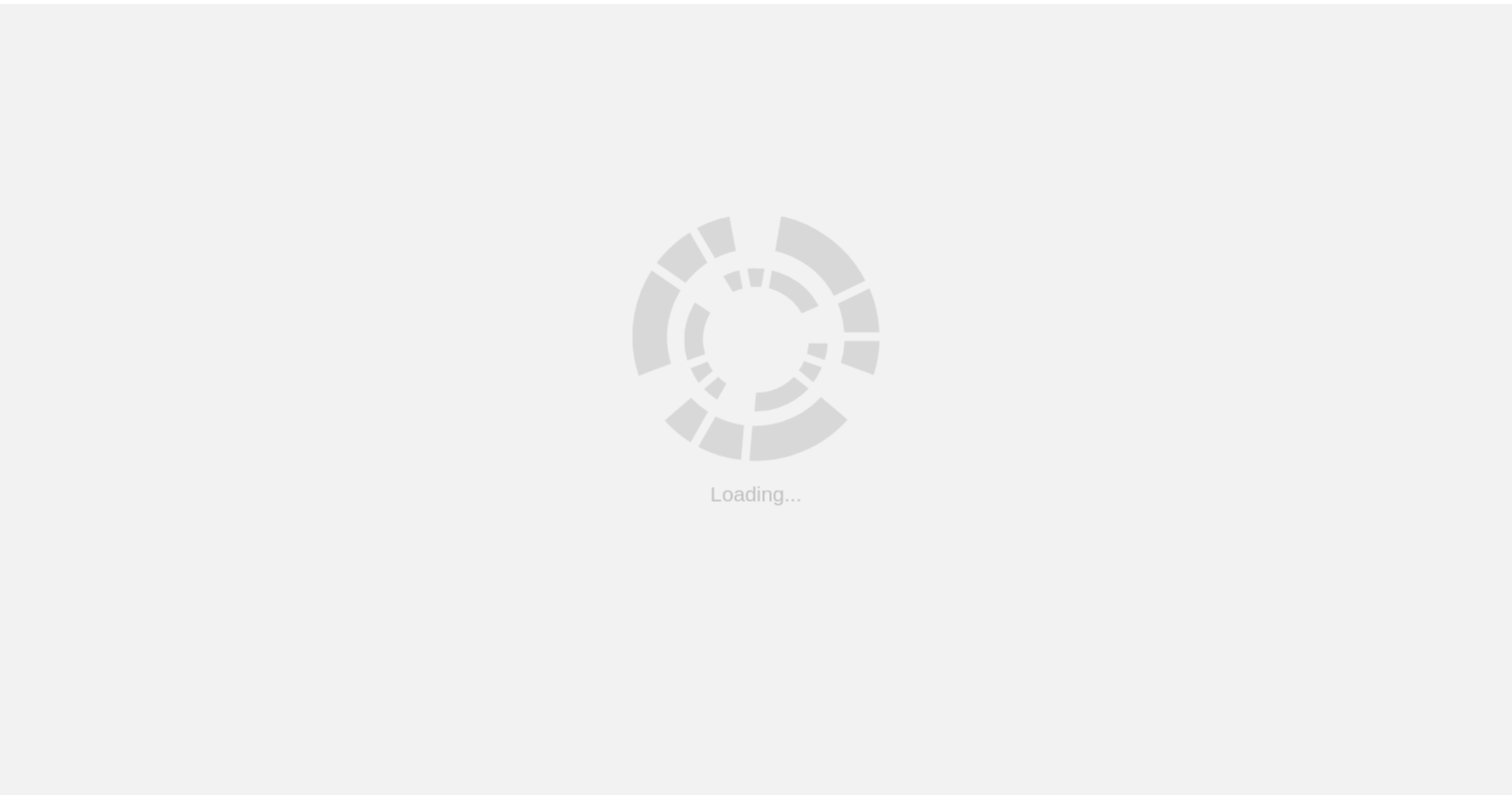scroll, scrollTop: 0, scrollLeft: 0, axis: both 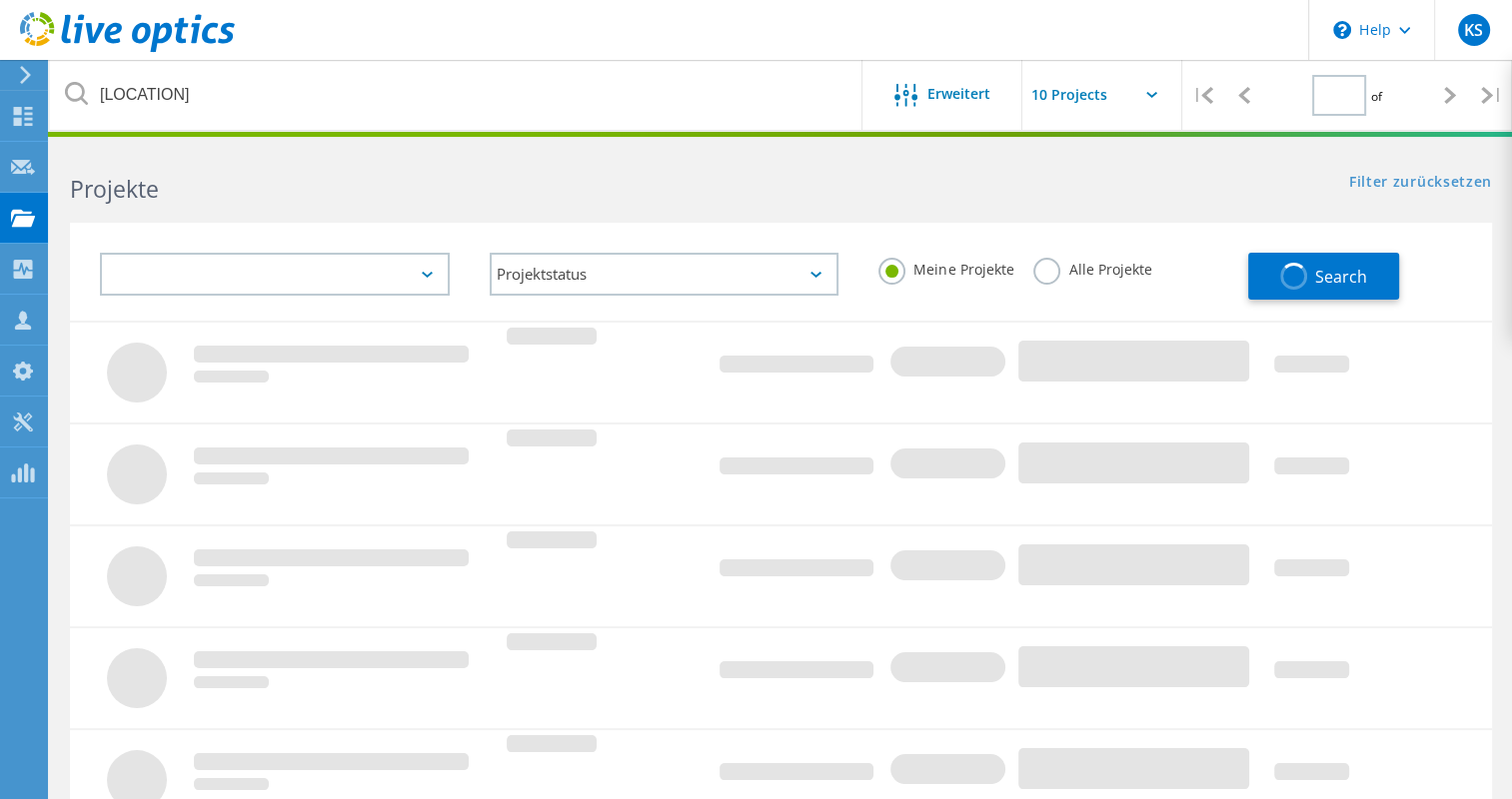 type on "1" 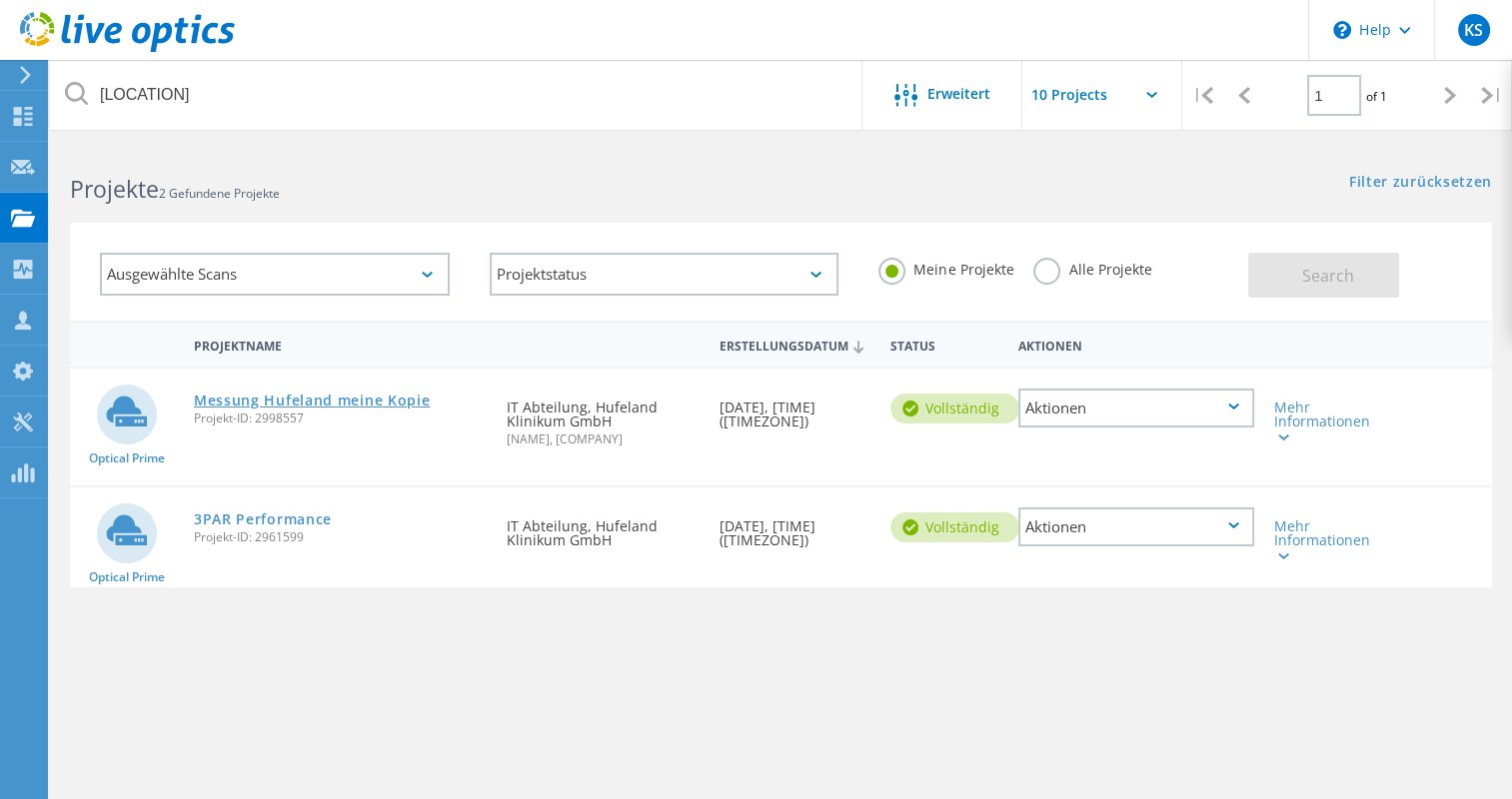 click on "Messung Hufeland meine Kopie" 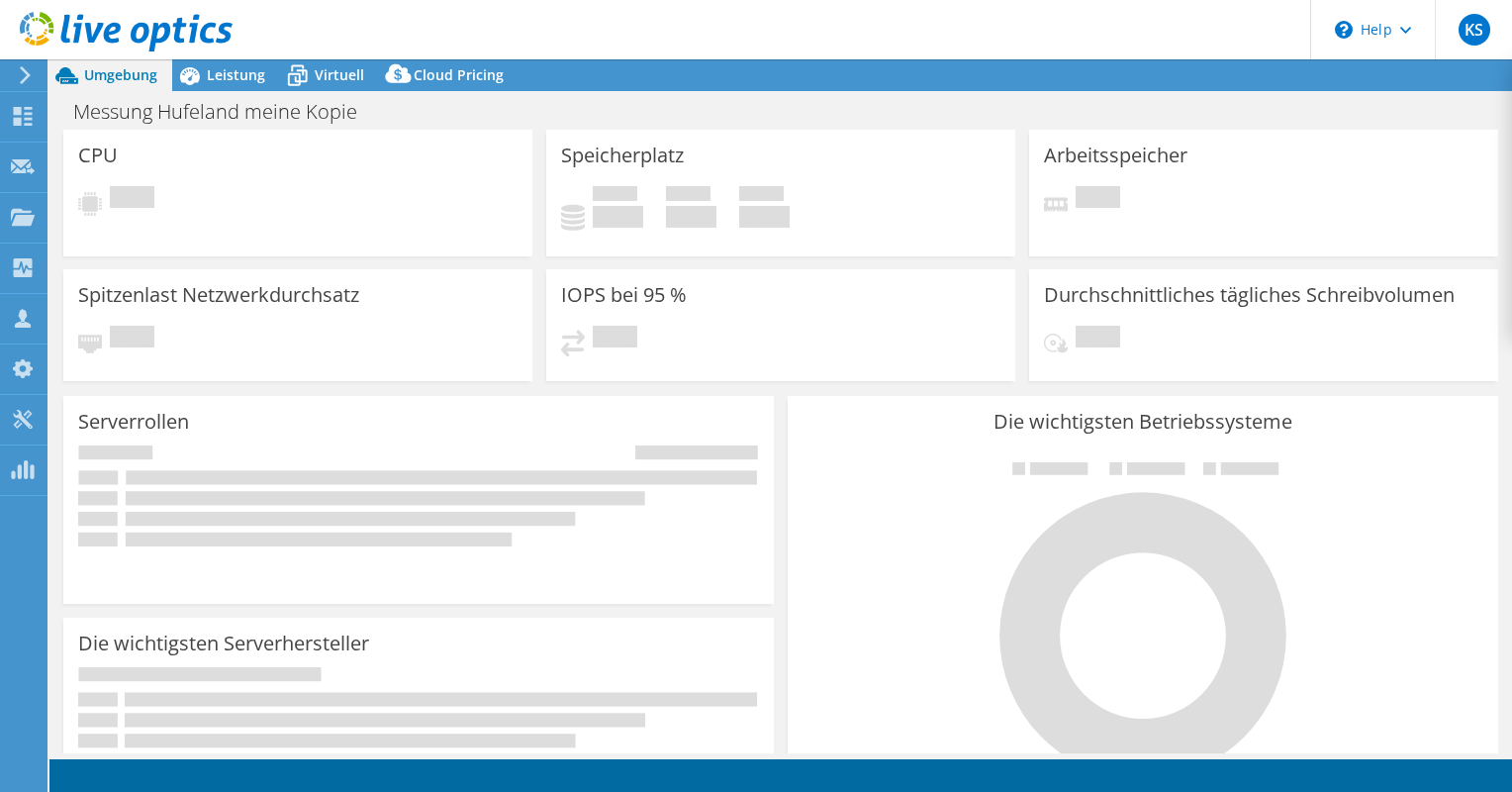 scroll, scrollTop: 0, scrollLeft: 0, axis: both 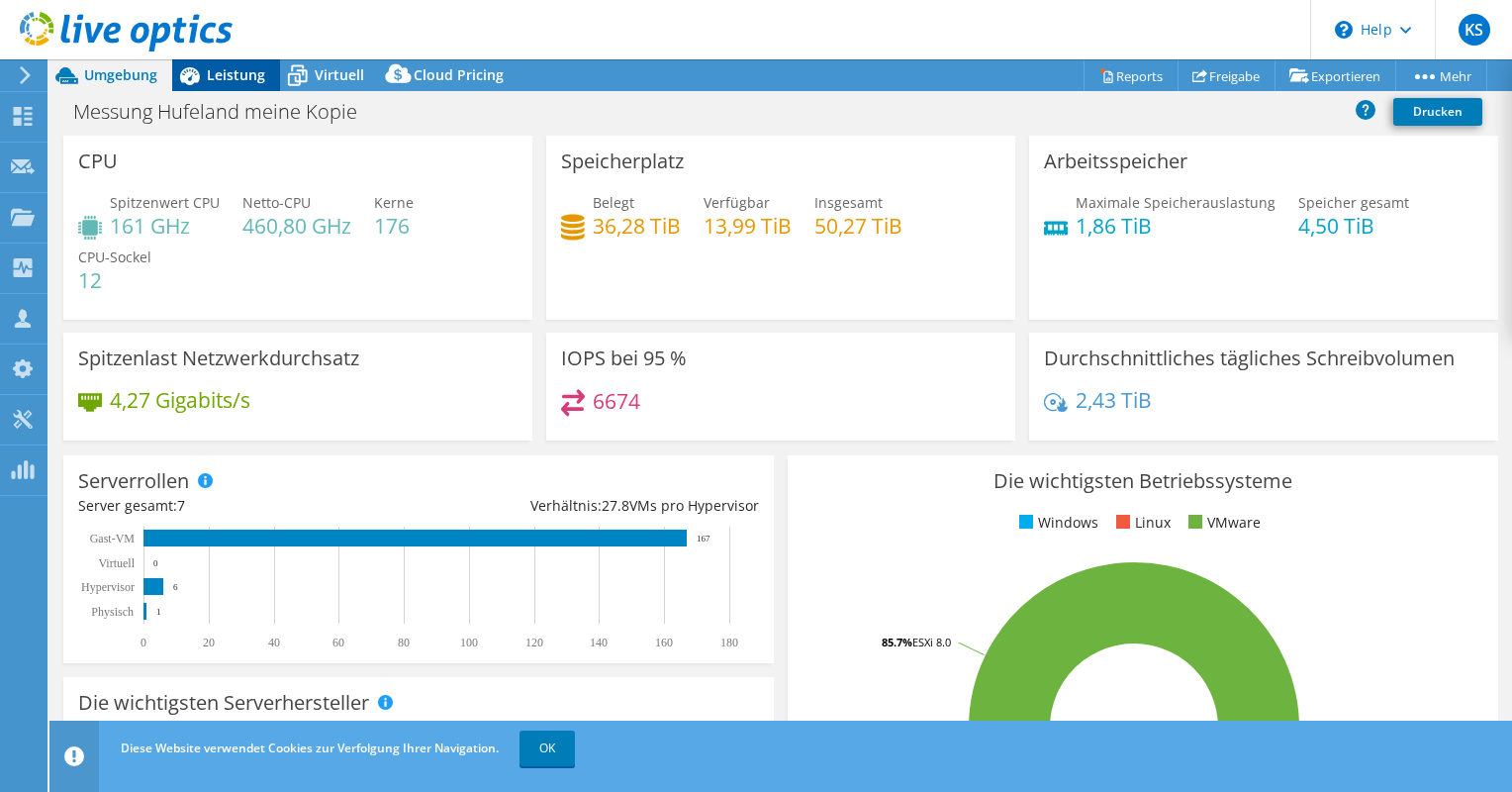 click on "Leistung" at bounding box center (236, 74) 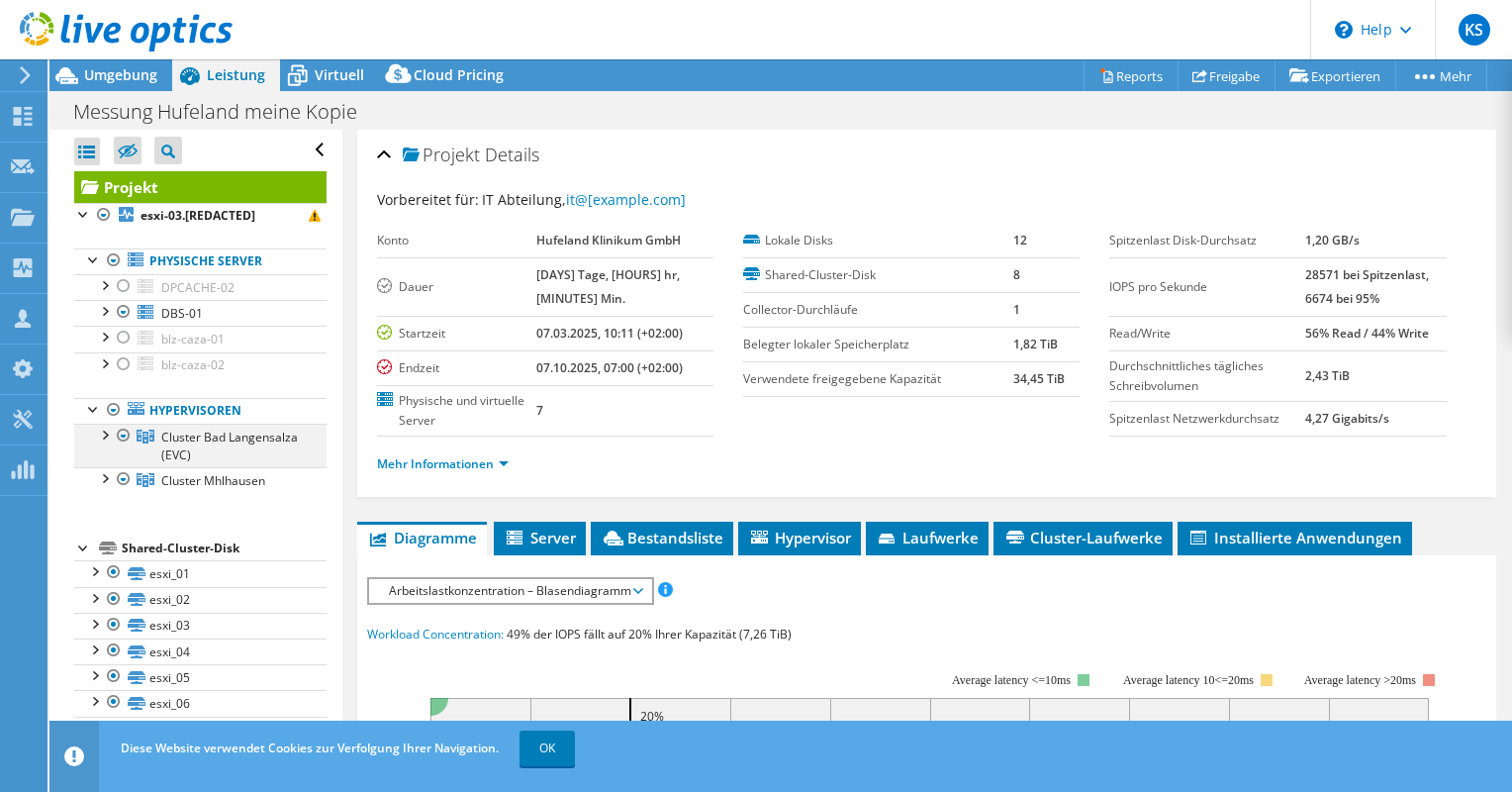 click at bounding box center (104, 434) 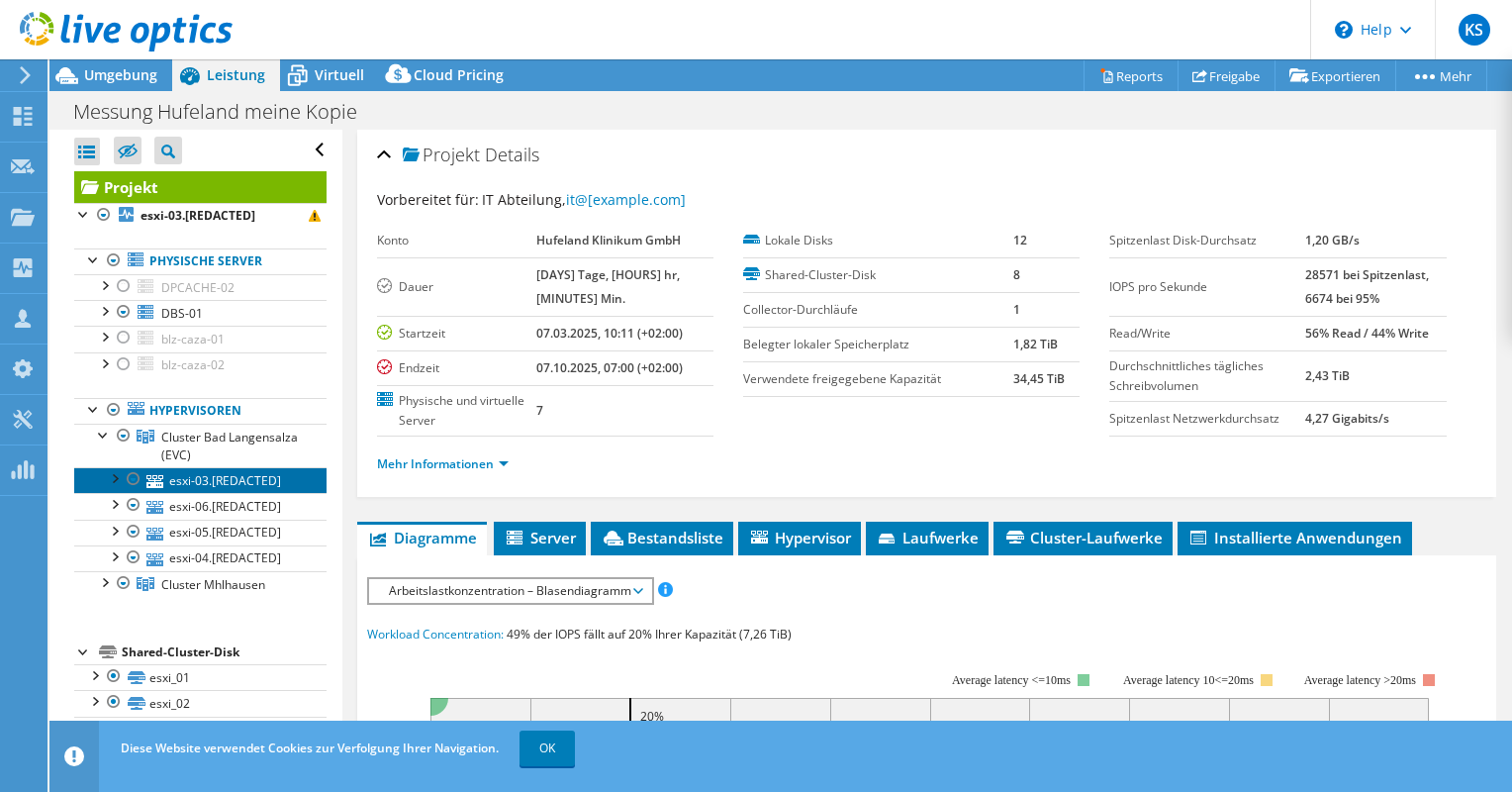 click on "esxi-03.[REDACTED]" at bounding box center (200, 480) 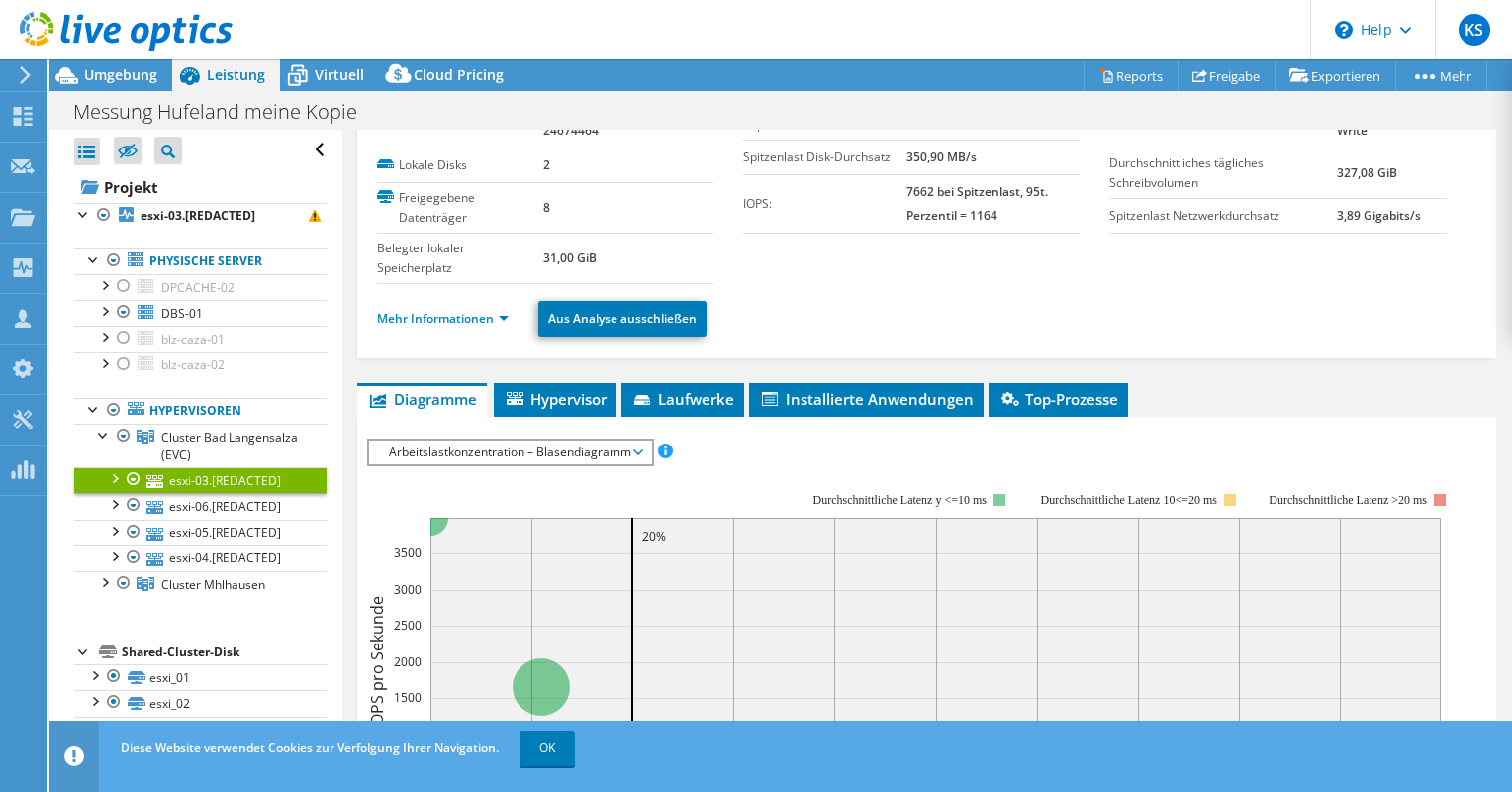 scroll, scrollTop: 0, scrollLeft: 0, axis: both 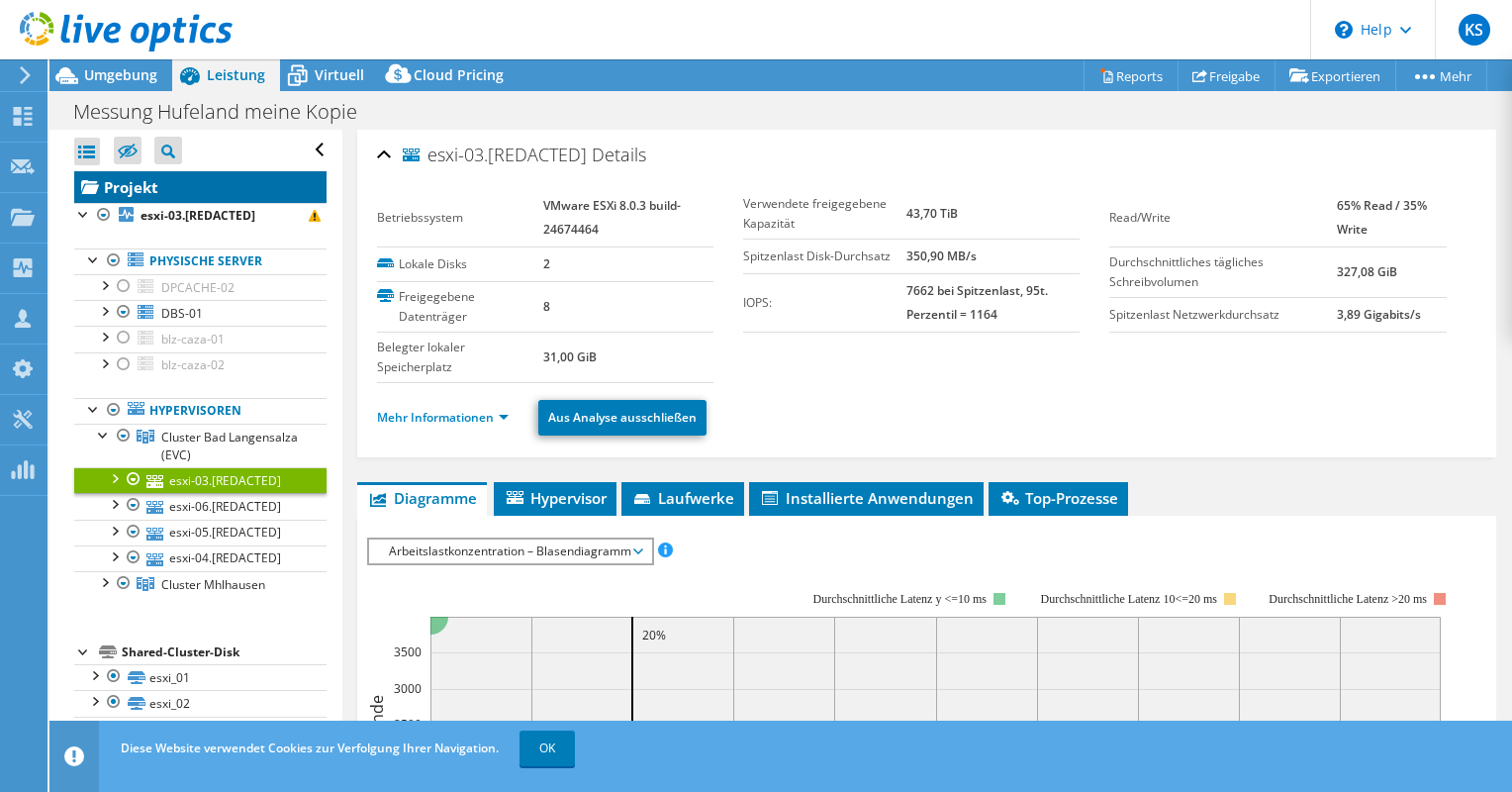 click on "Projekt" at bounding box center (200, 187) 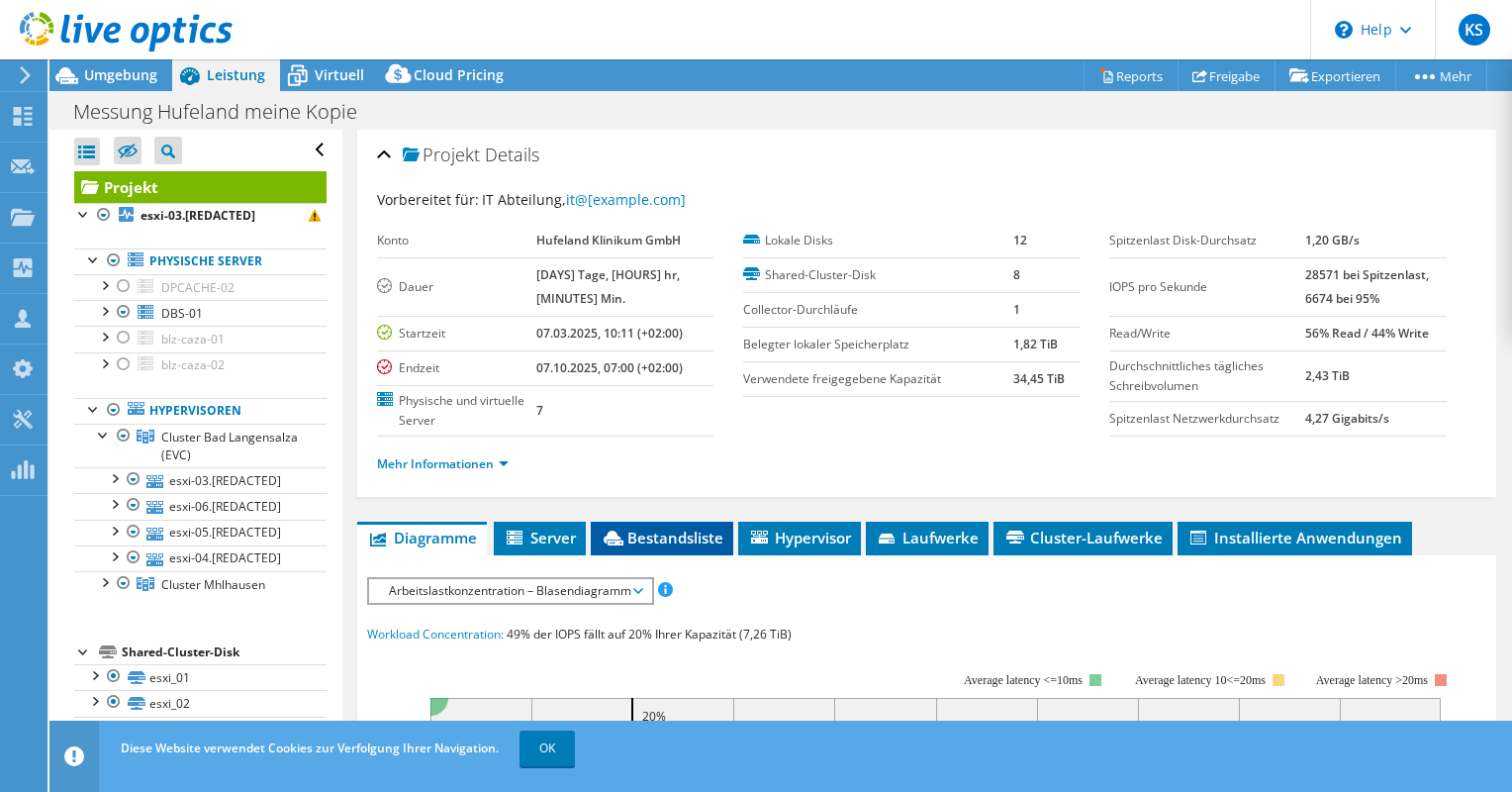 click on "Bestandsliste" at bounding box center (662, 538) 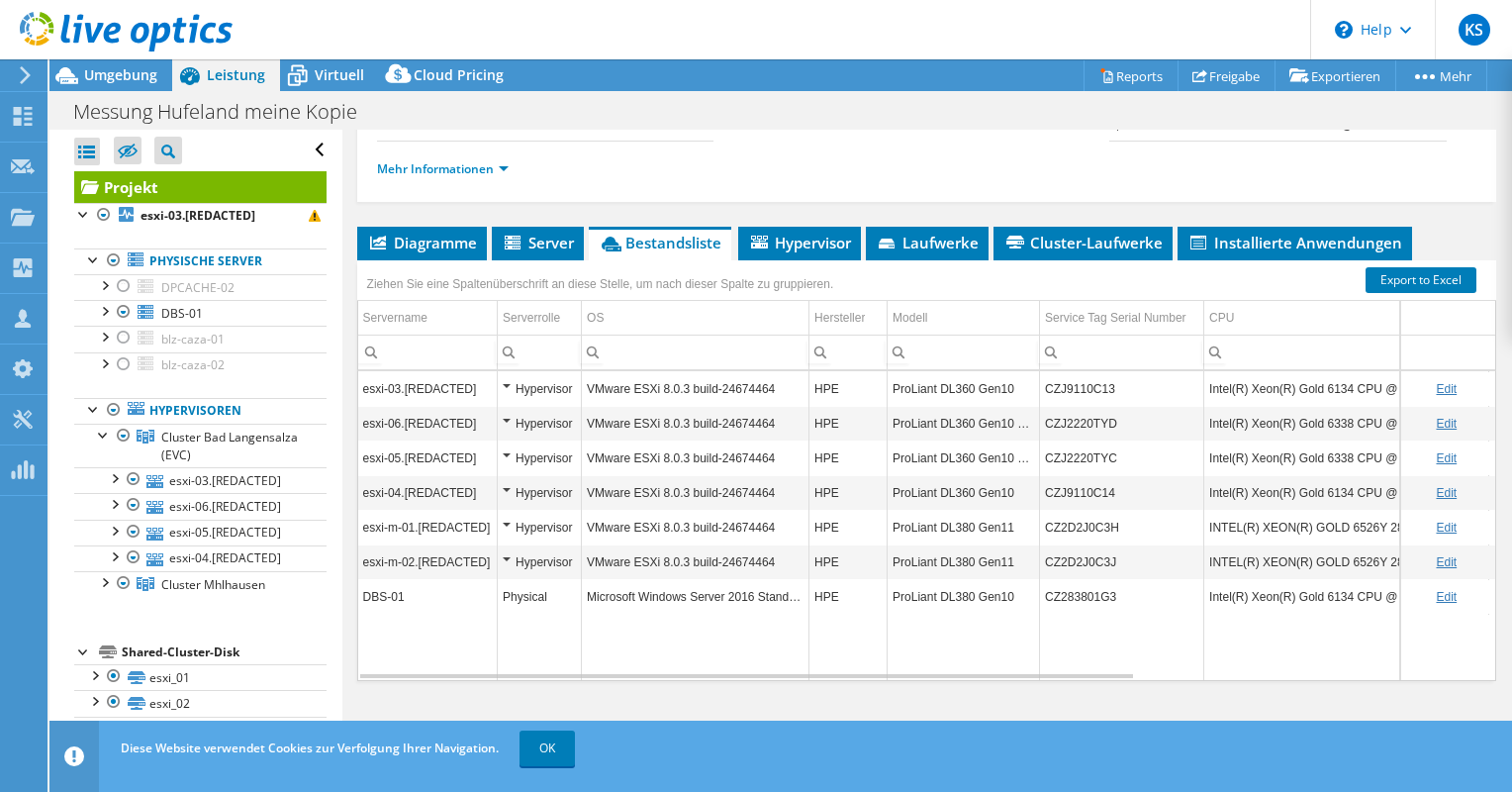 scroll, scrollTop: 343, scrollLeft: 0, axis: vertical 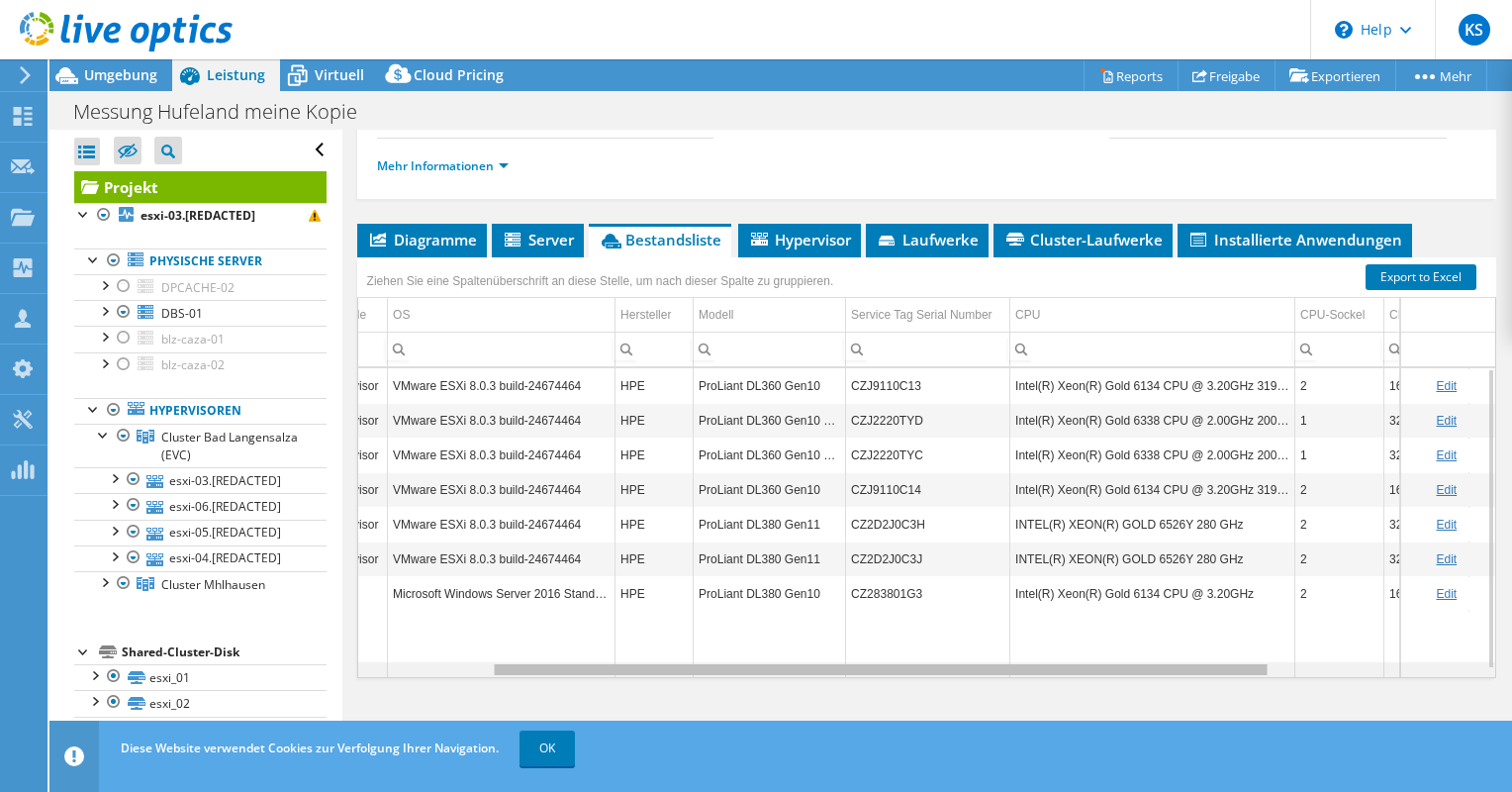 drag, startPoint x: 950, startPoint y: 673, endPoint x: 1100, endPoint y: 642, distance: 153.16984 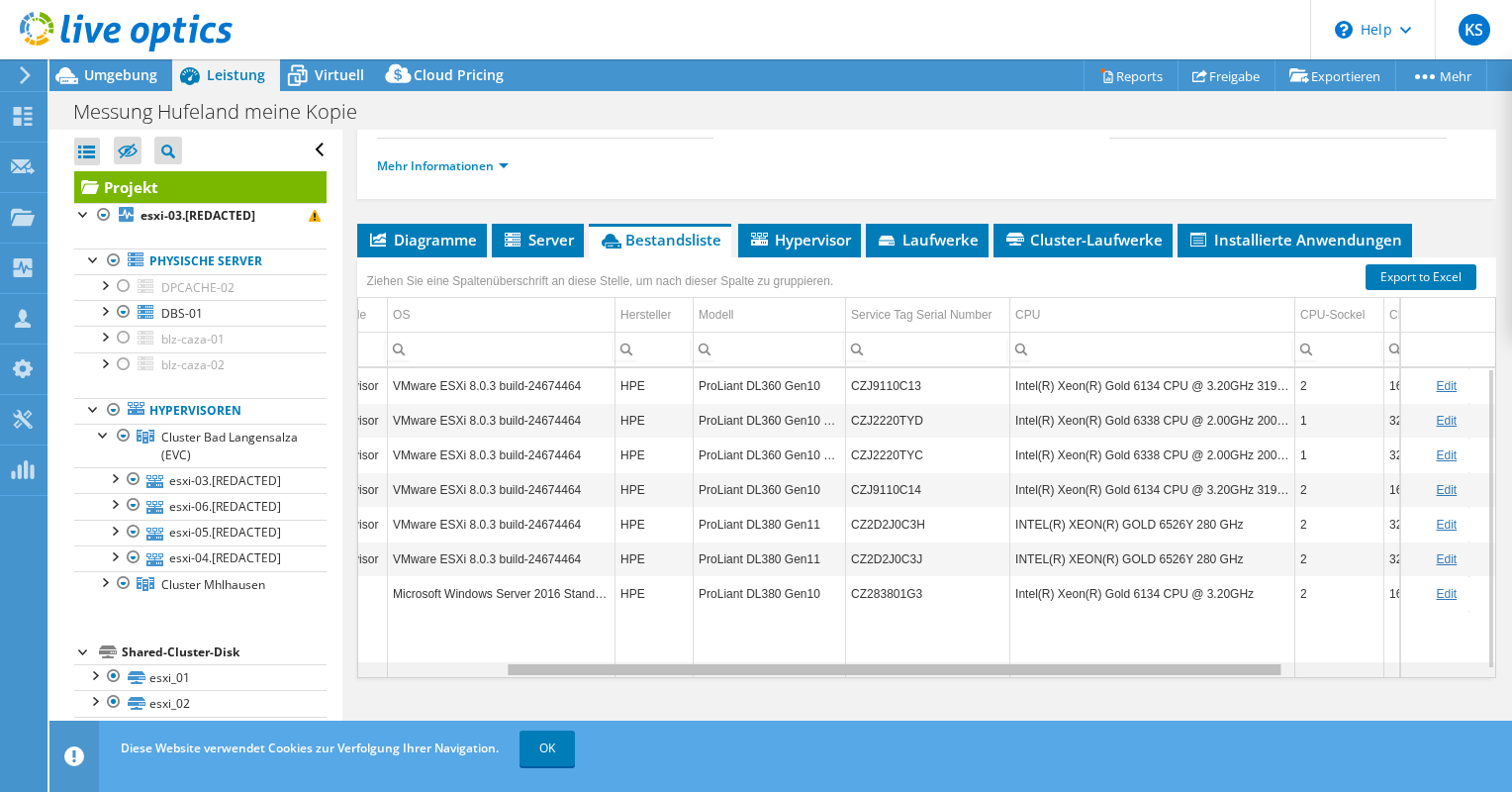scroll, scrollTop: 0, scrollLeft: 229, axis: horizontal 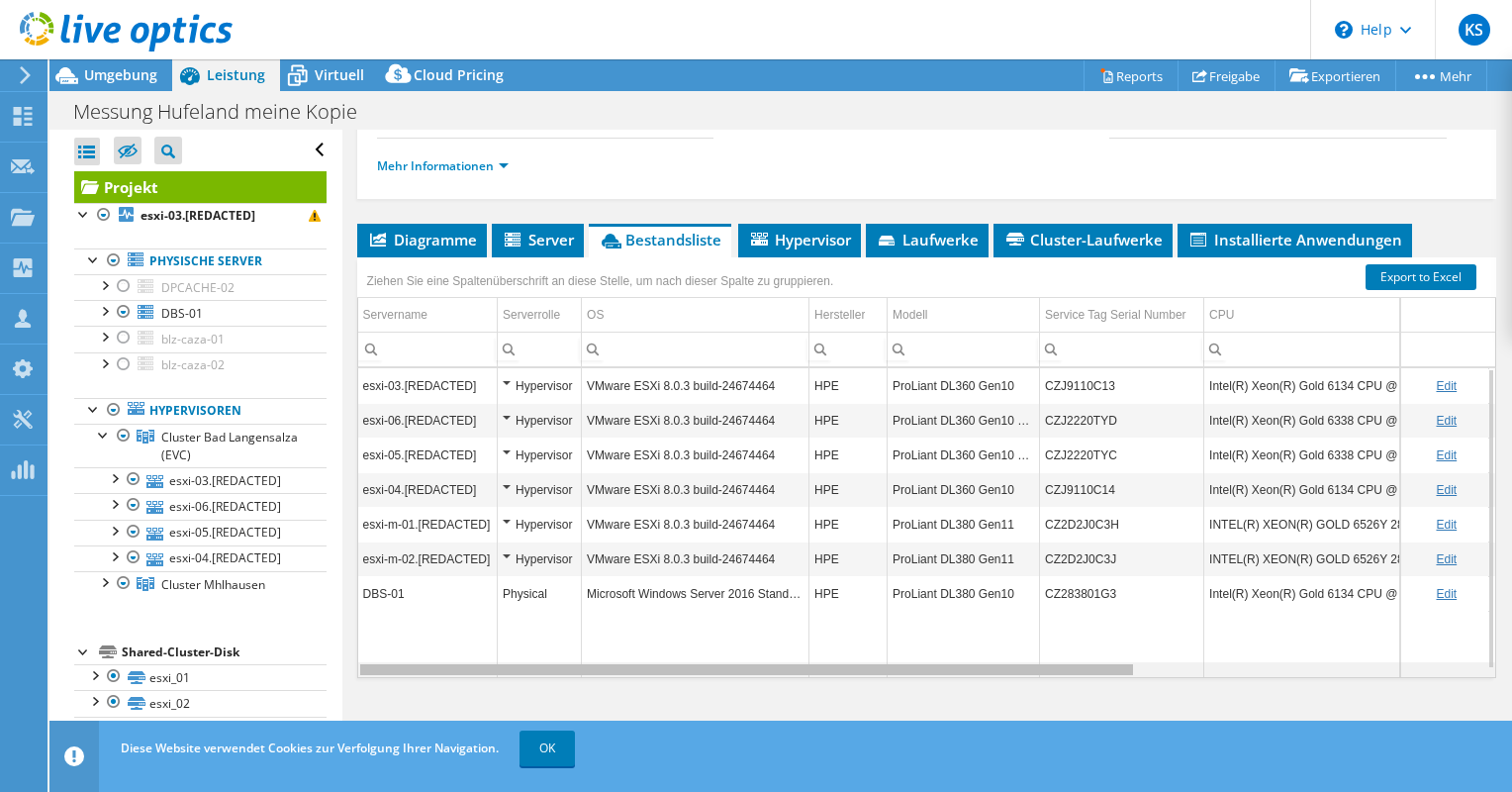drag, startPoint x: 1061, startPoint y: 665, endPoint x: 909, endPoint y: 676, distance: 152.39751 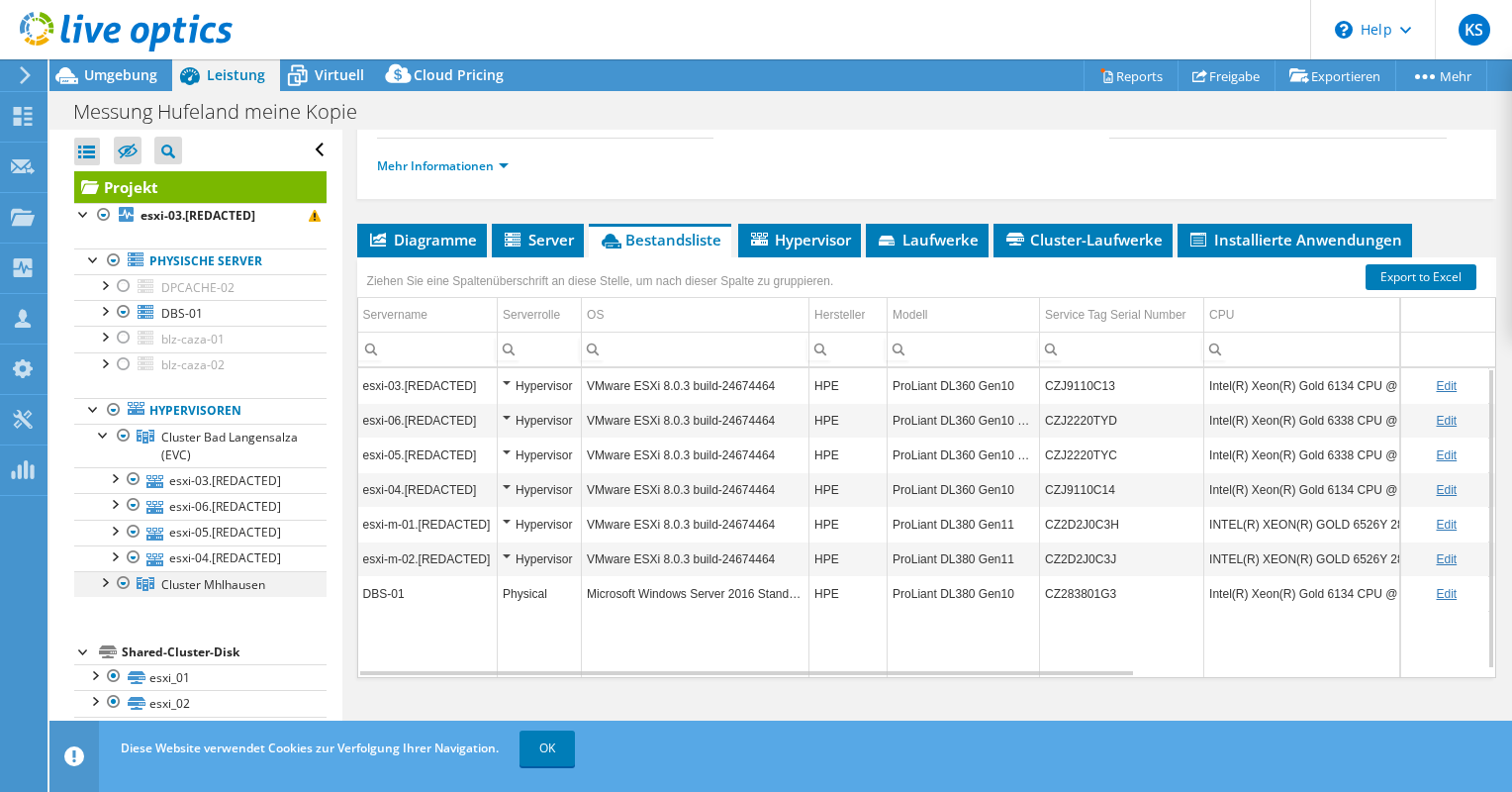 click at bounding box center (104, 581) 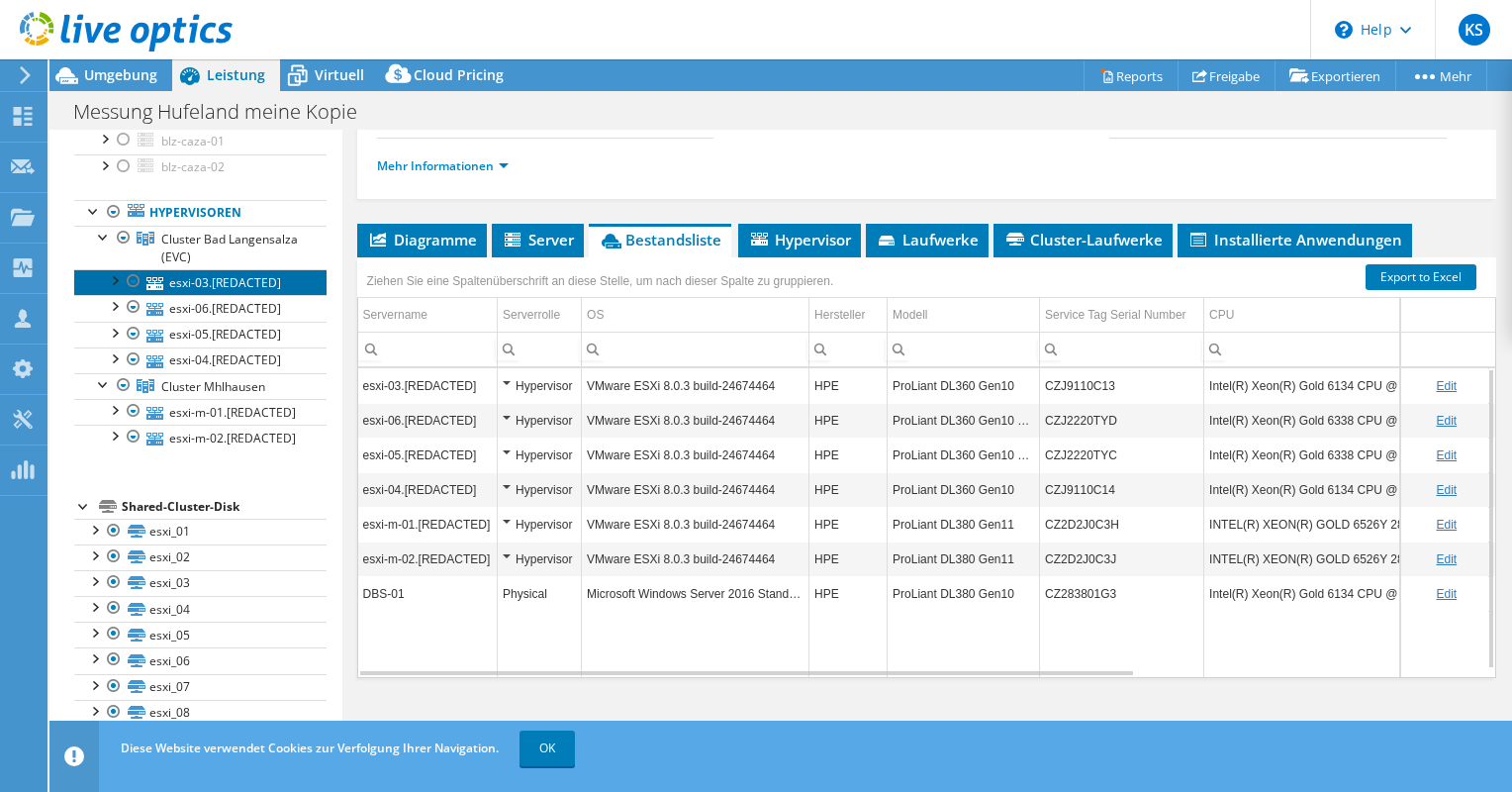 click on "esxi-03.[REDACTED]" at bounding box center [200, 282] 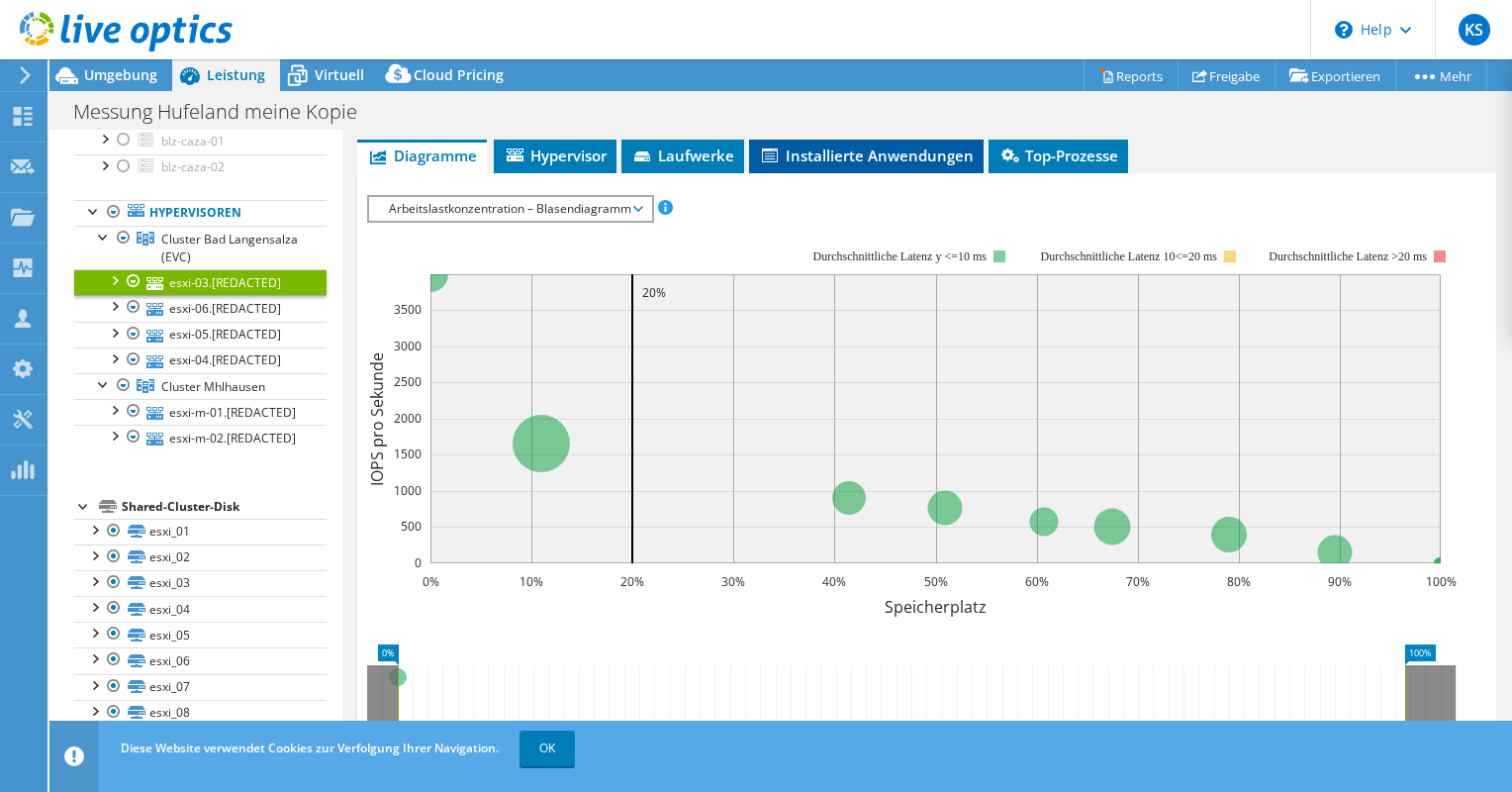 click on "Installierte Anwendungen" at bounding box center (866, 155) 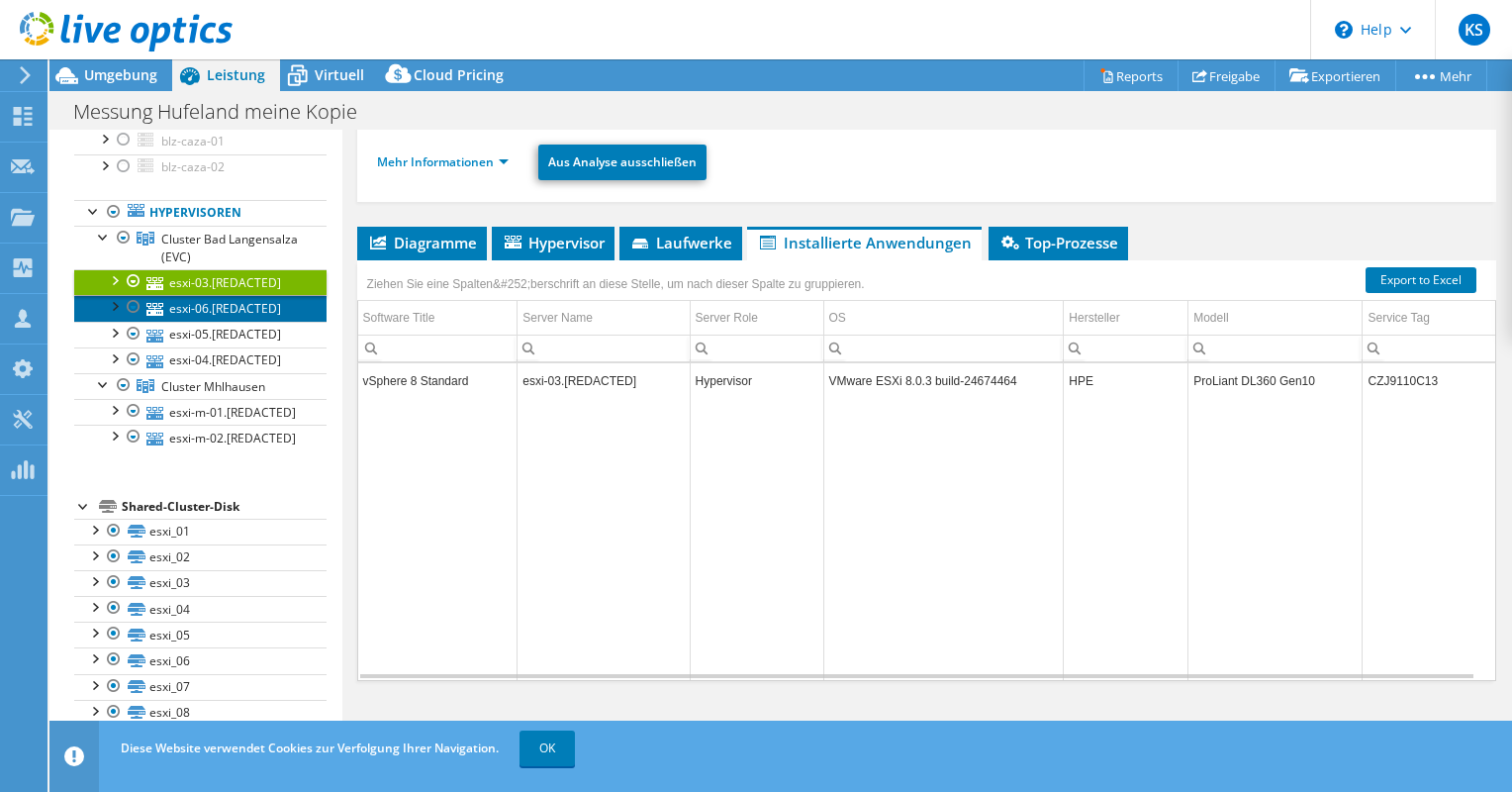 click on "esxi-06.[REDACTED]" at bounding box center (200, 308) 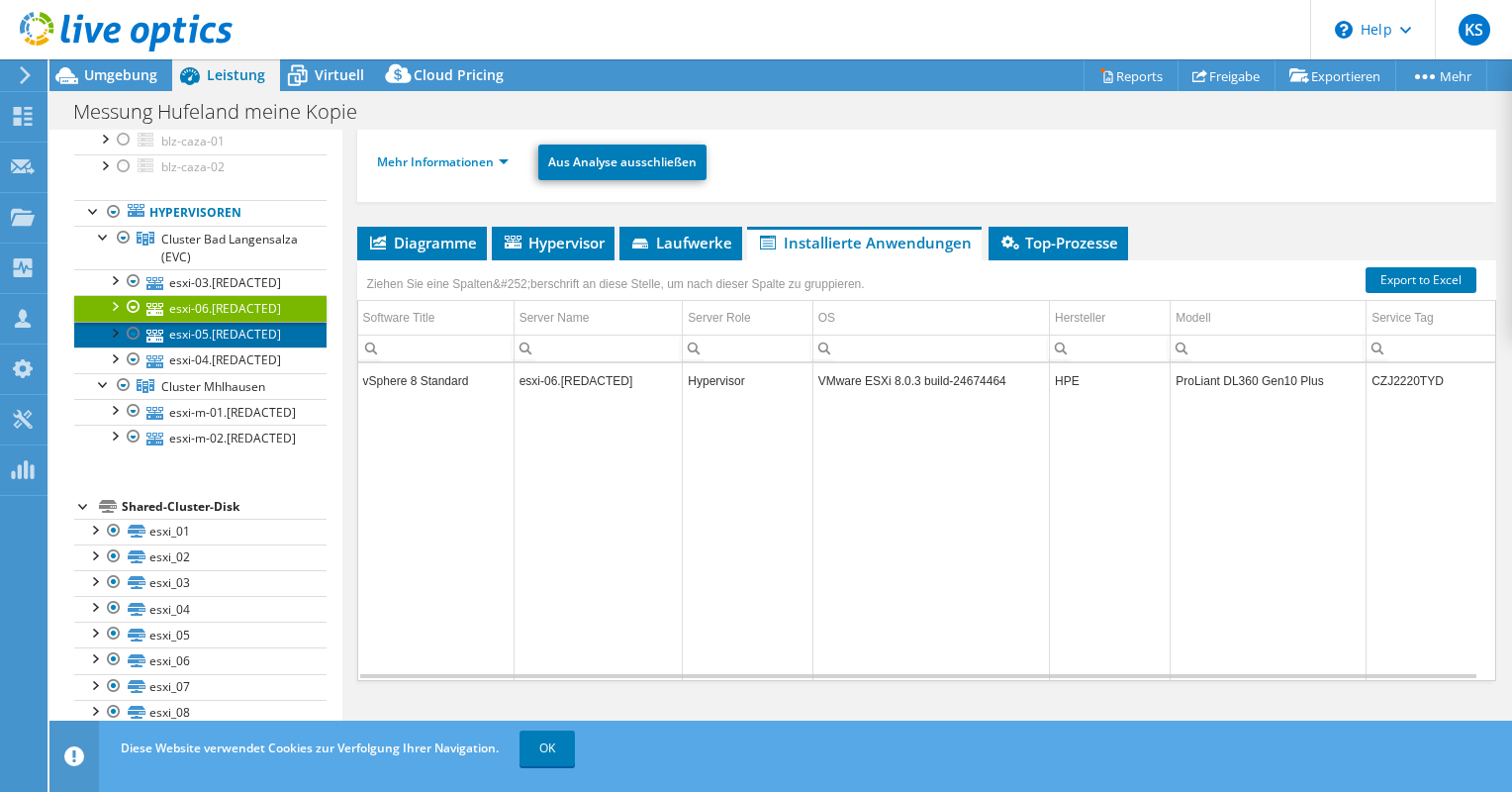 click on "esxi-05.[REDACTED]" at bounding box center (200, 335) 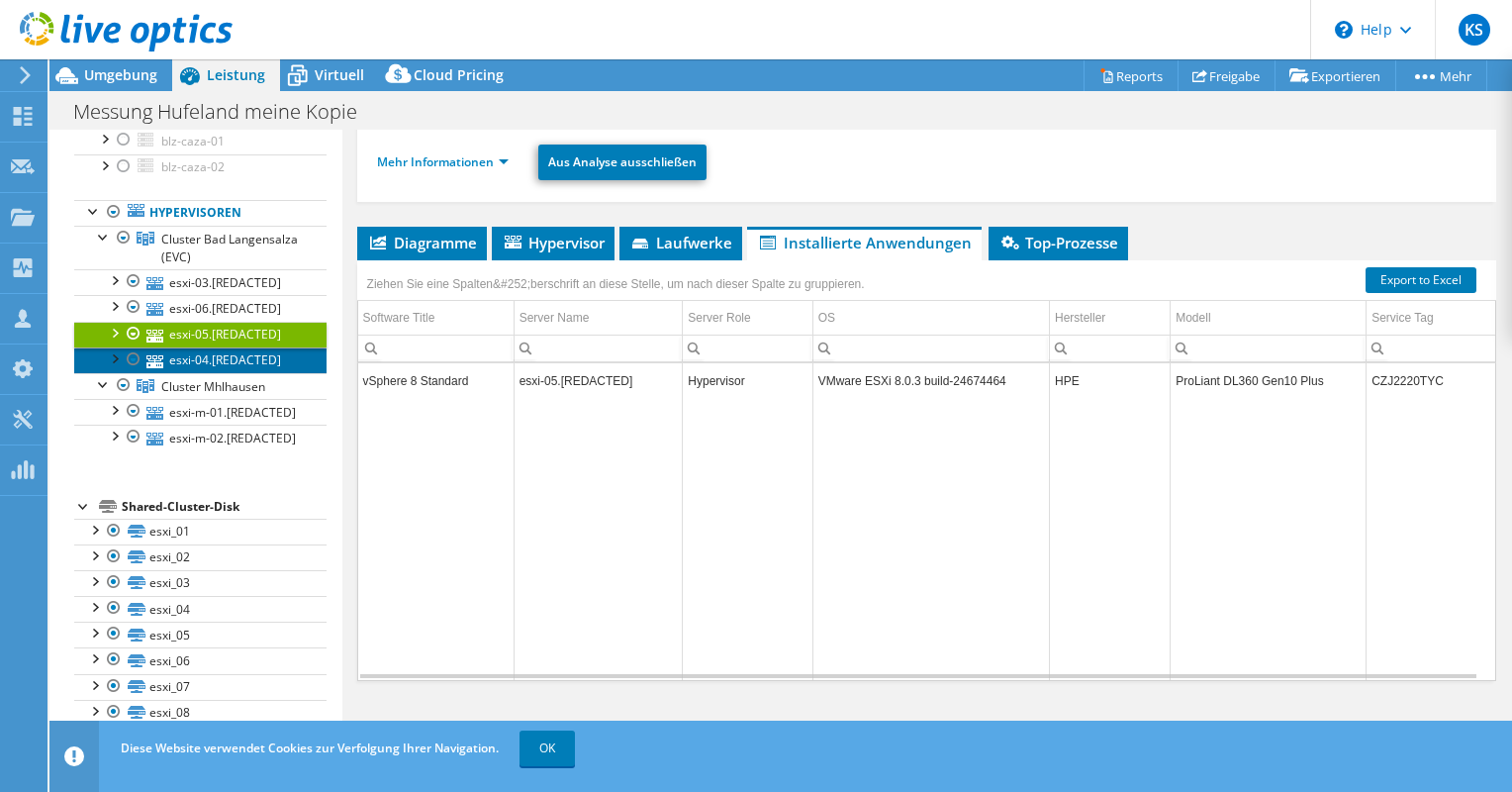 click on "esxi-04.[REDACTED]" at bounding box center (200, 360) 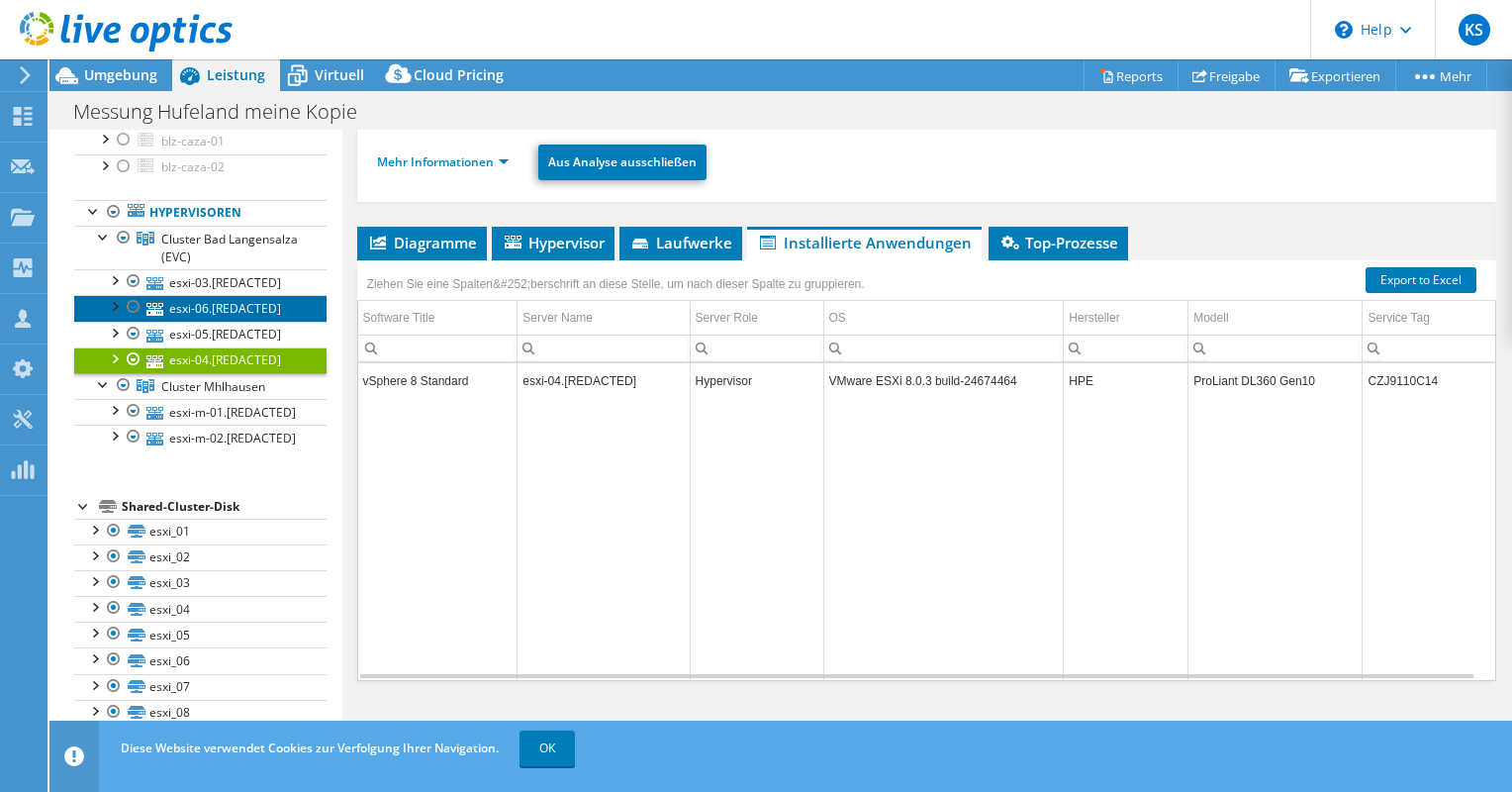 click on "esxi-06.[REDACTED]" at bounding box center (200, 308) 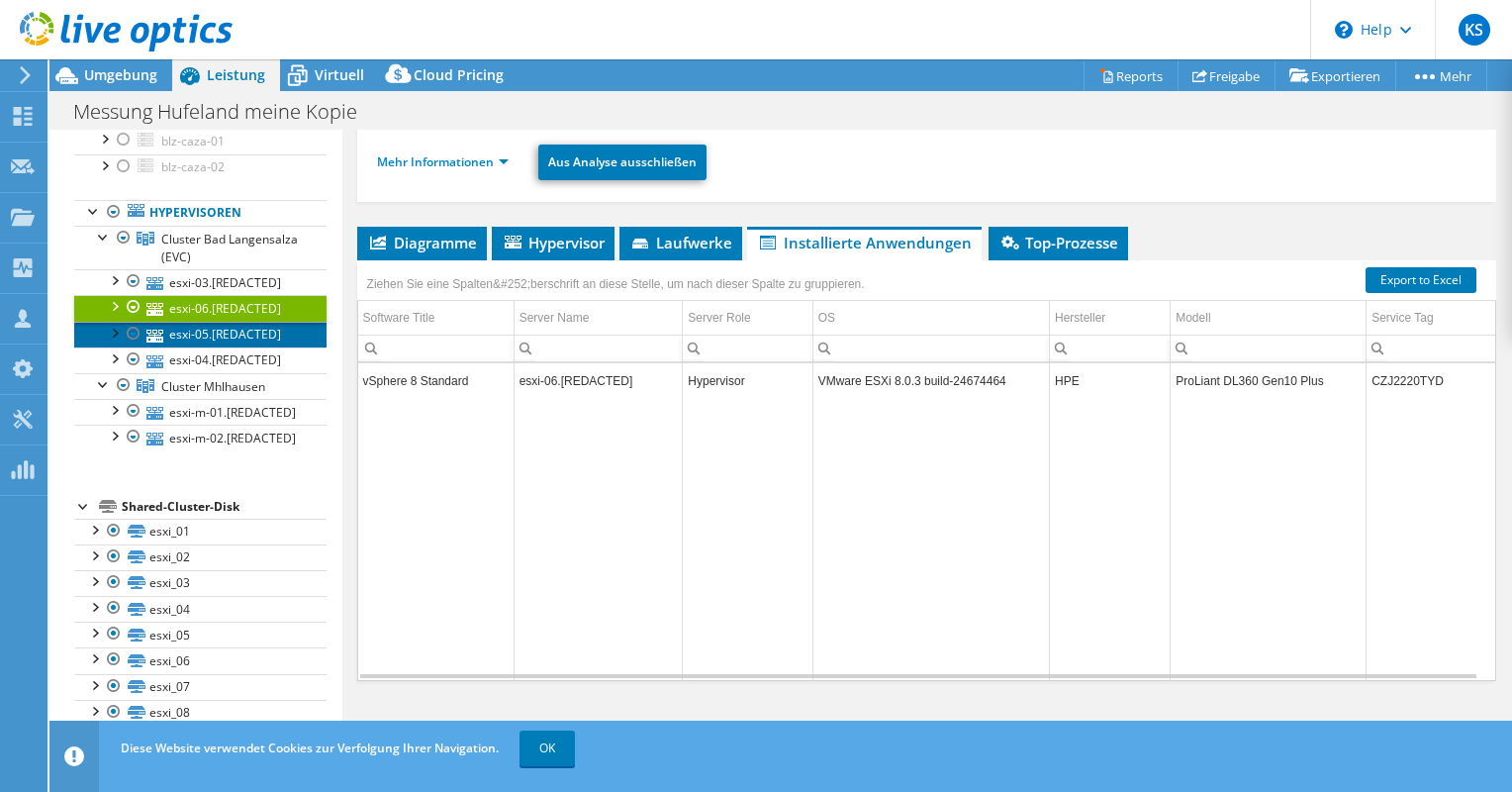 click on "esxi-05.[REDACTED]" at bounding box center (200, 335) 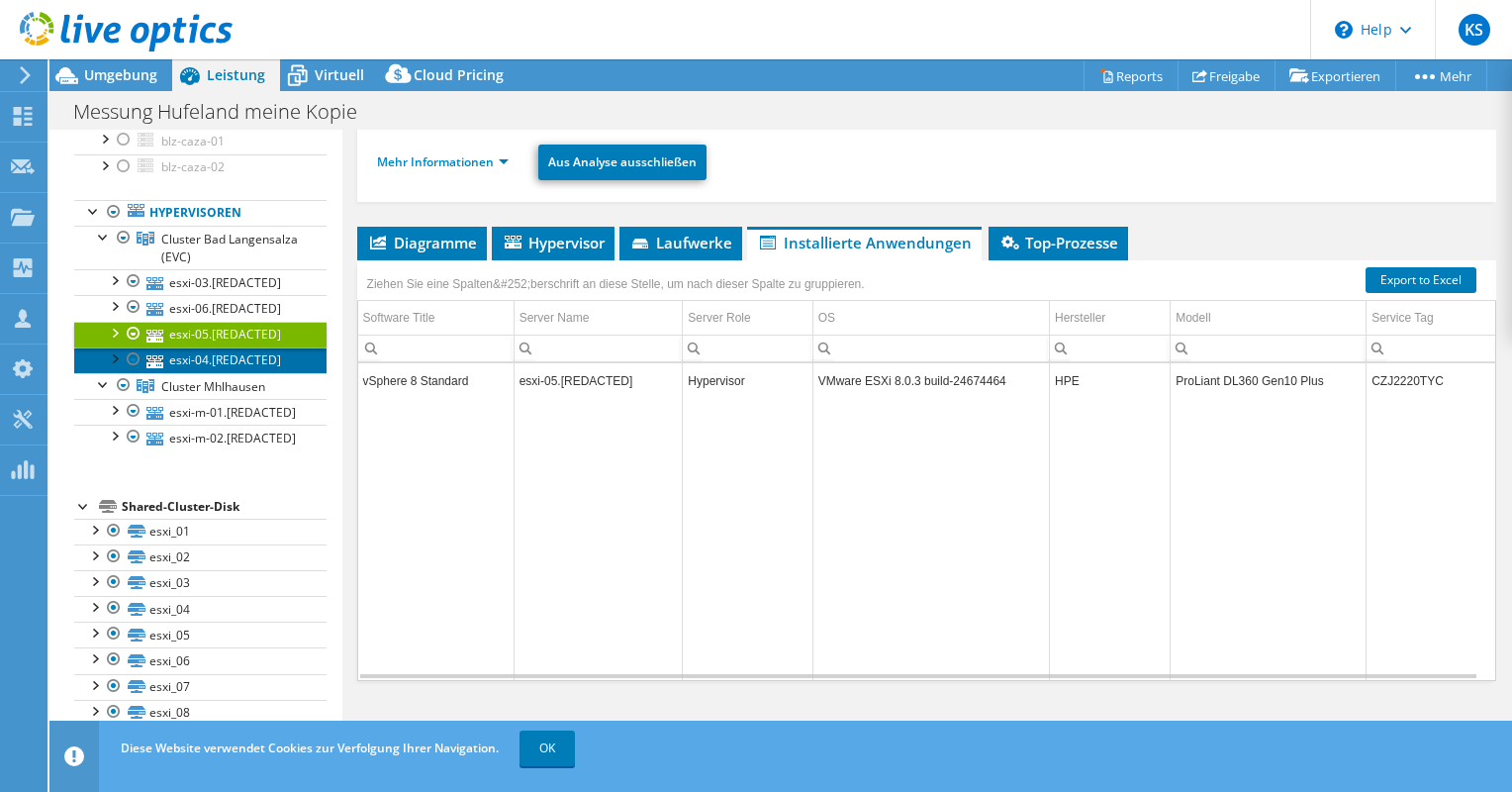 click on "esxi-04.[REDACTED]" at bounding box center (200, 360) 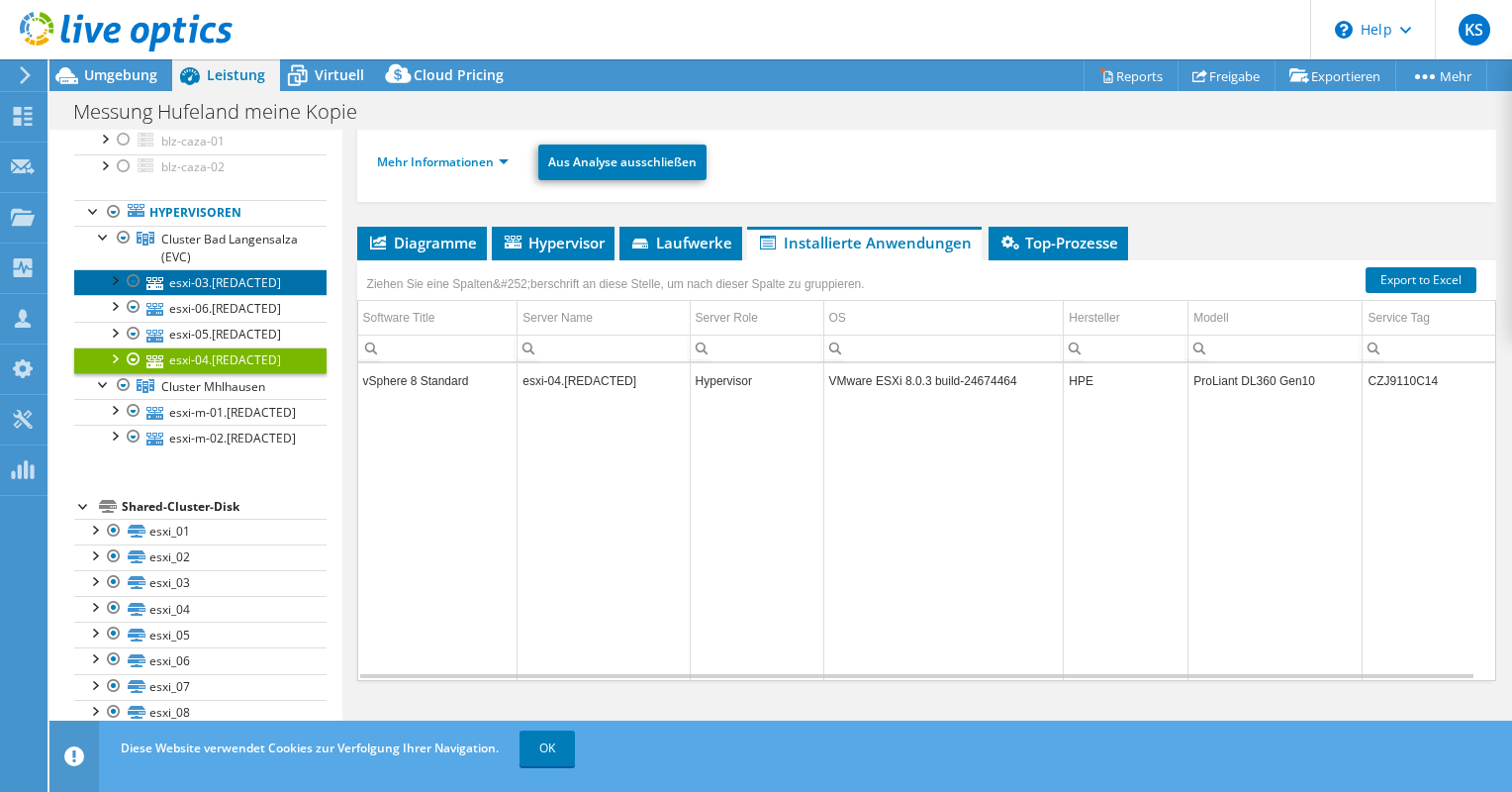 click on "esxi-03.[REDACTED]" at bounding box center [200, 282] 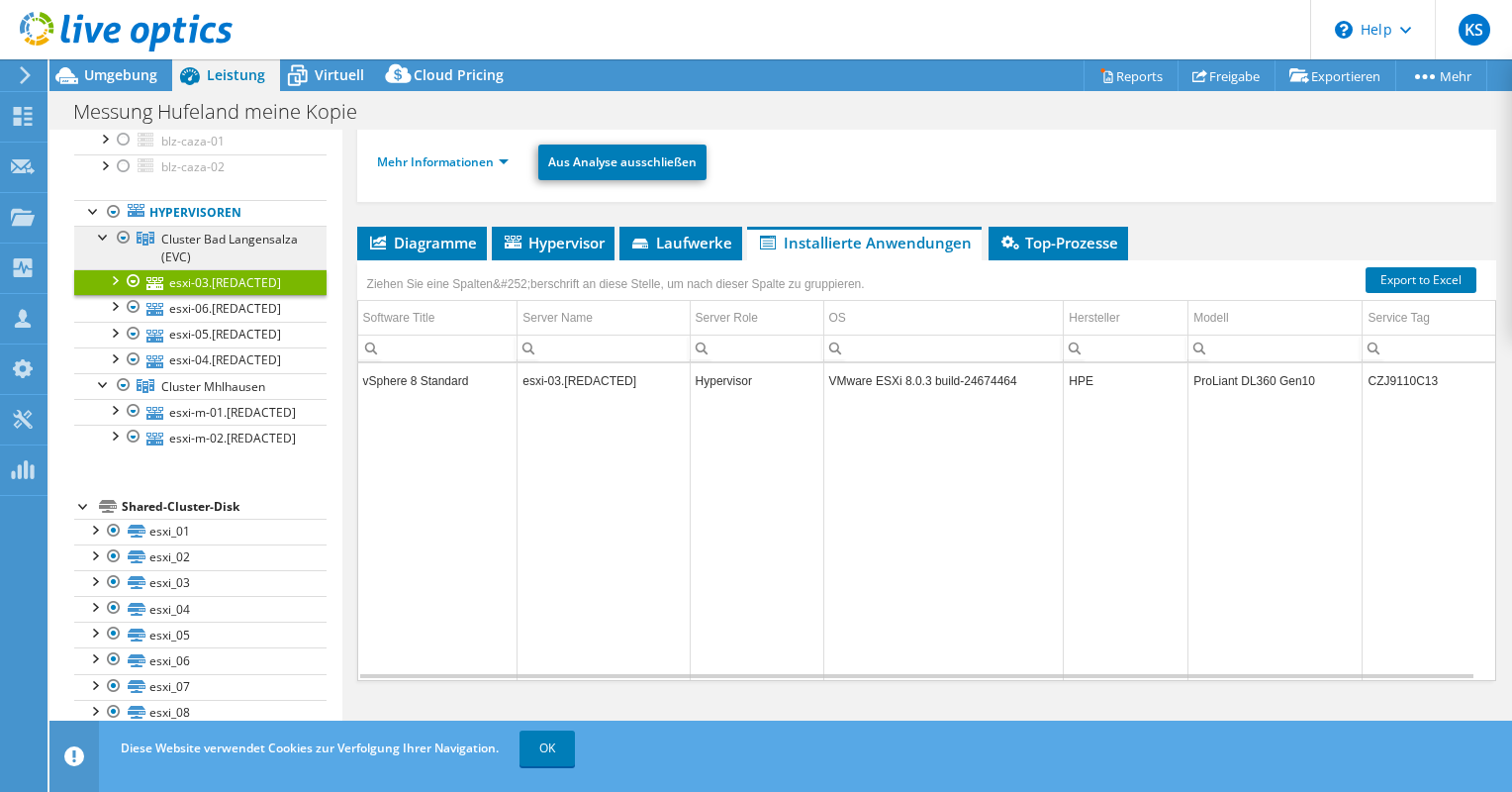 click on "Cluster Bad Langensalza (EVC)" at bounding box center [230, 248] 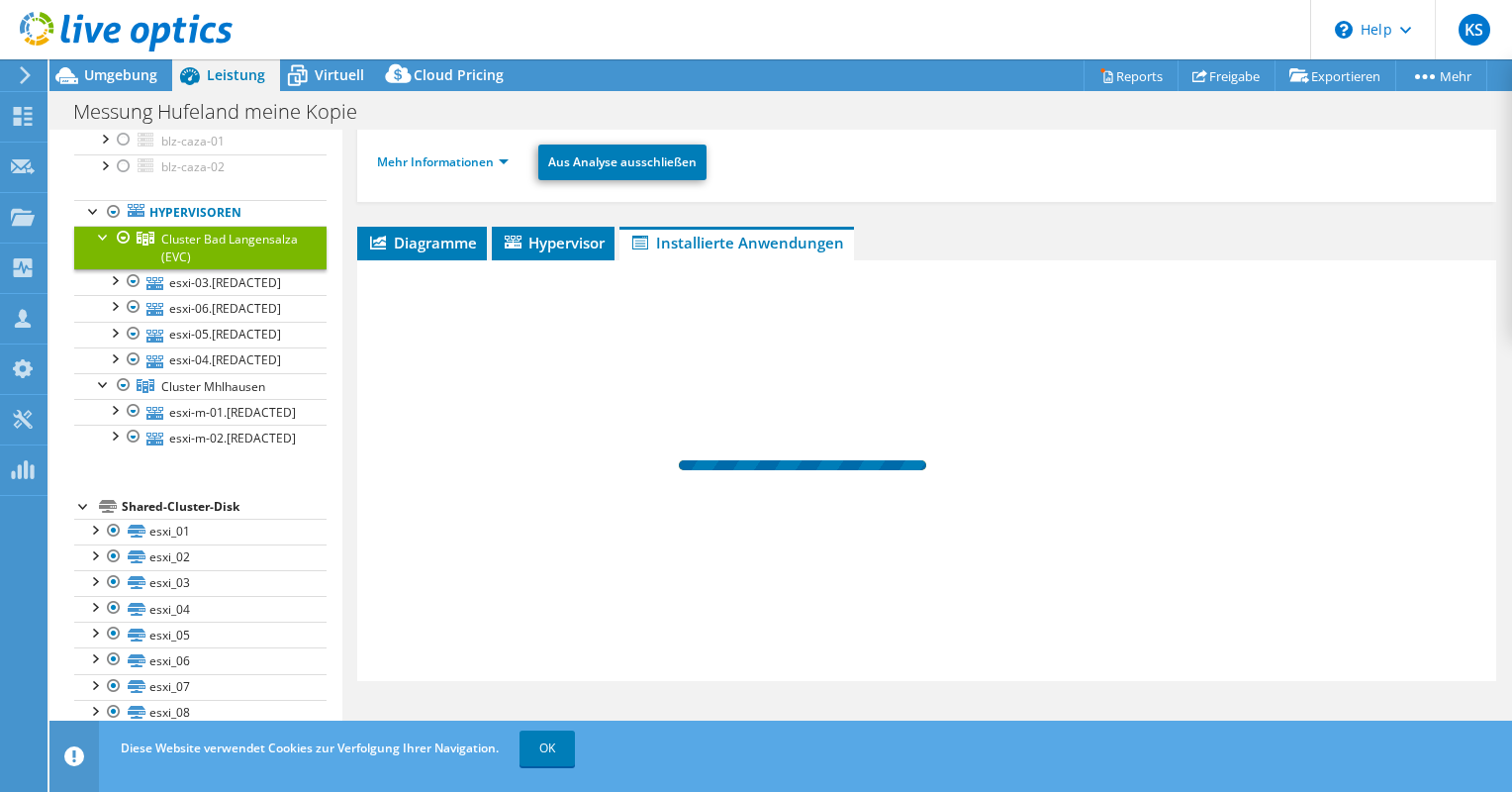scroll, scrollTop: 191, scrollLeft: 0, axis: vertical 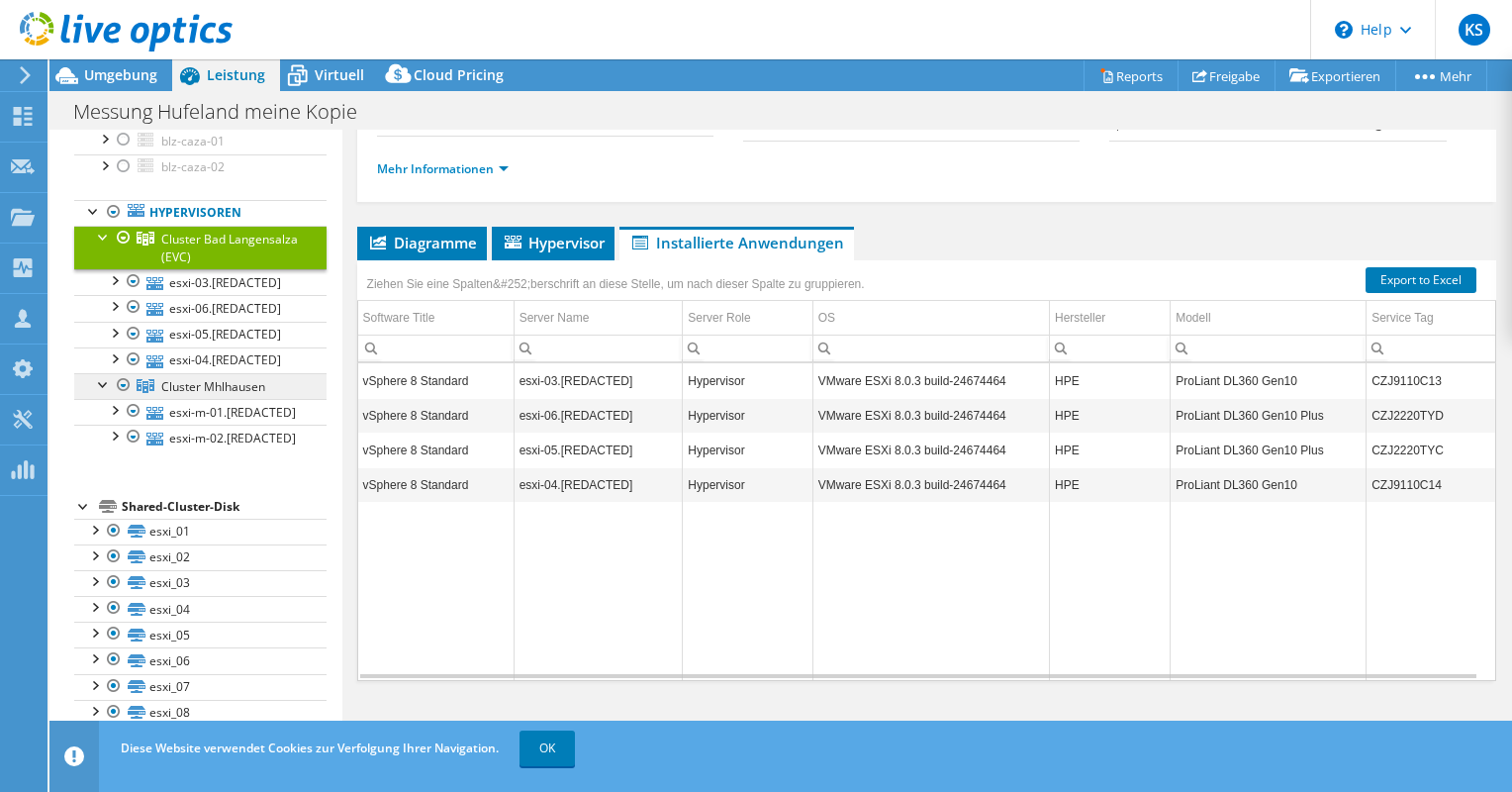 click on "Cluster Mhlhausen" at bounding box center (230, 248) 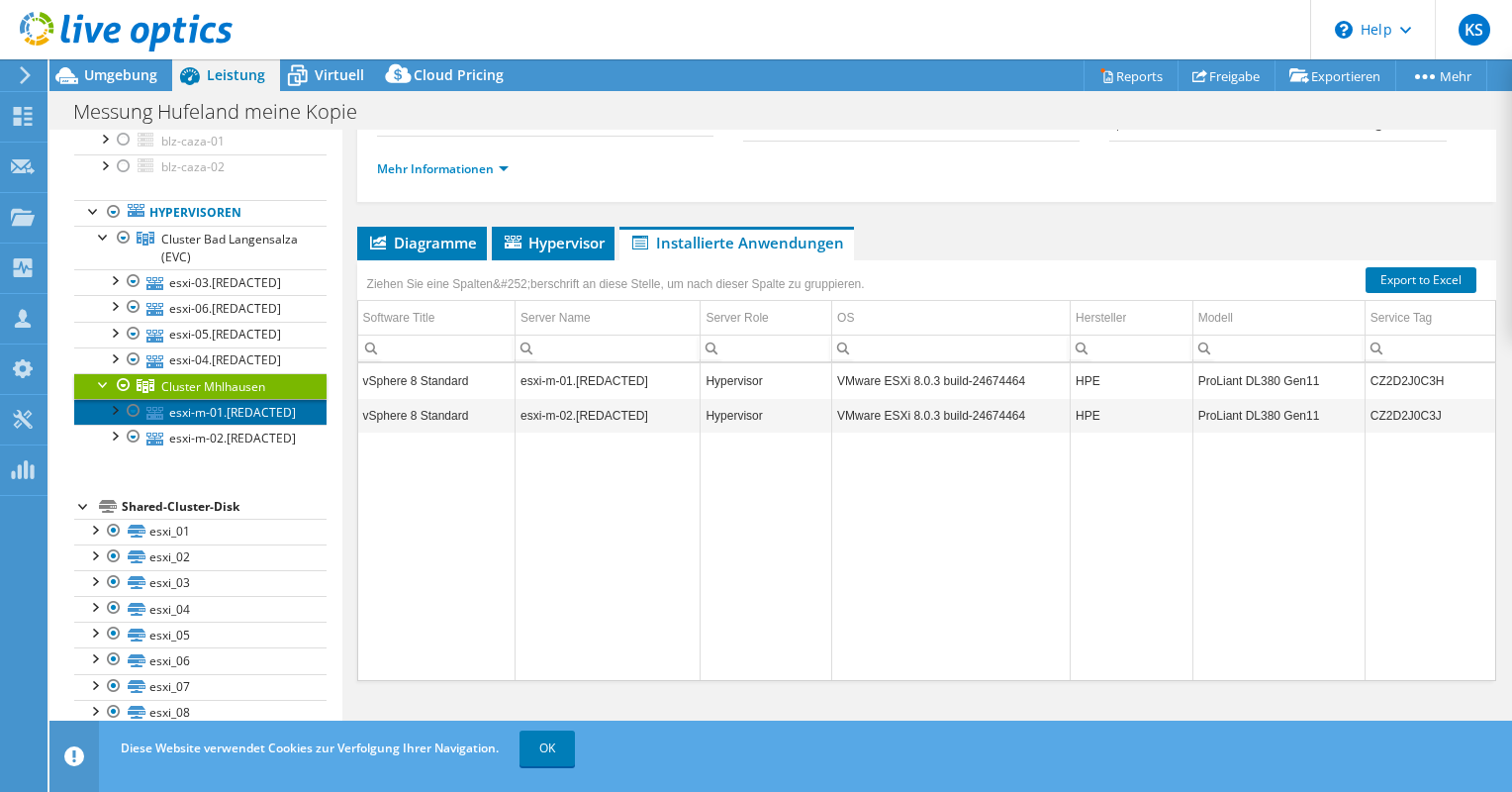 click on "esxi-m-01.[REDACTED]" at bounding box center (200, 412) 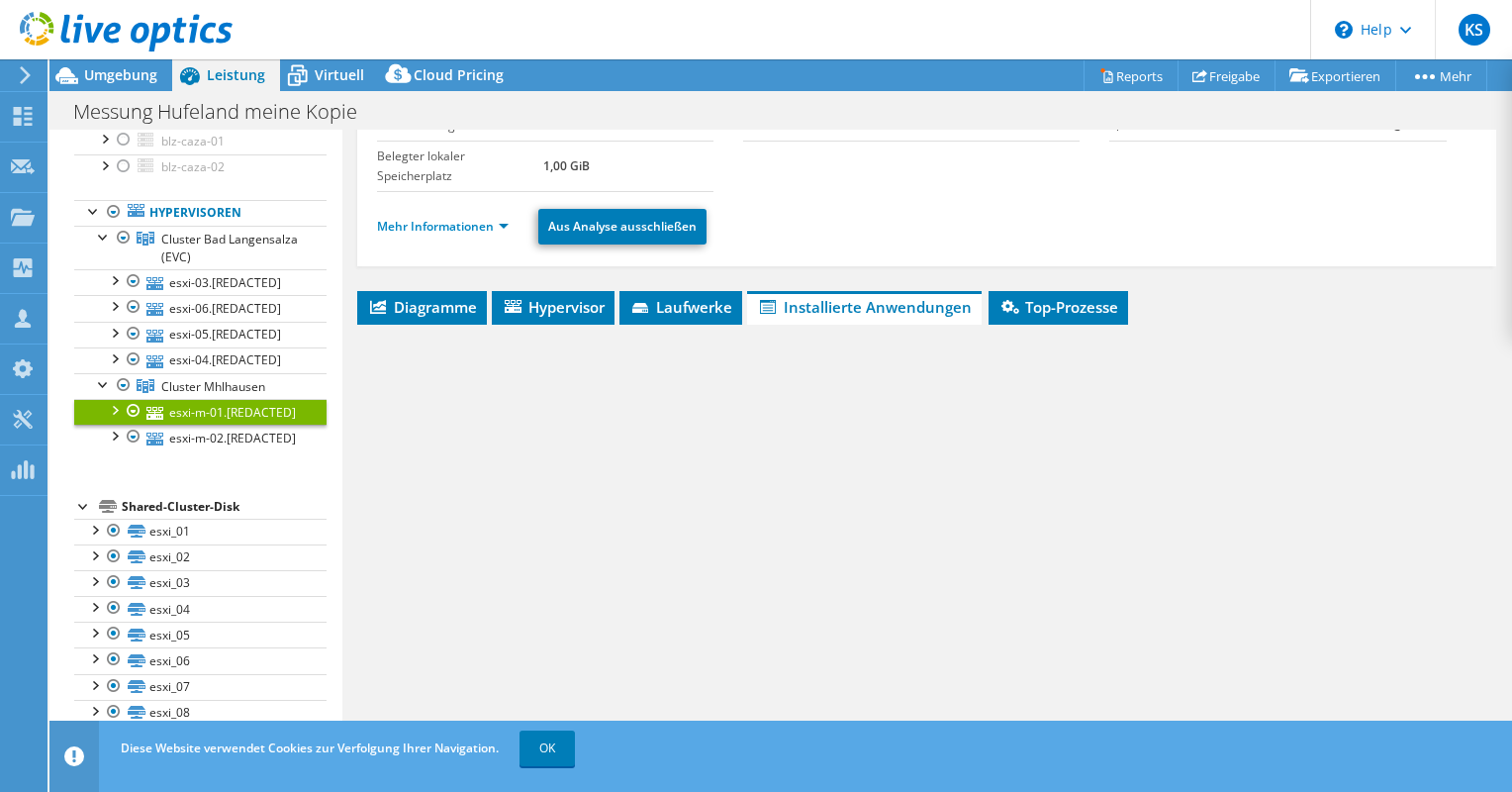 scroll, scrollTop: 255, scrollLeft: 0, axis: vertical 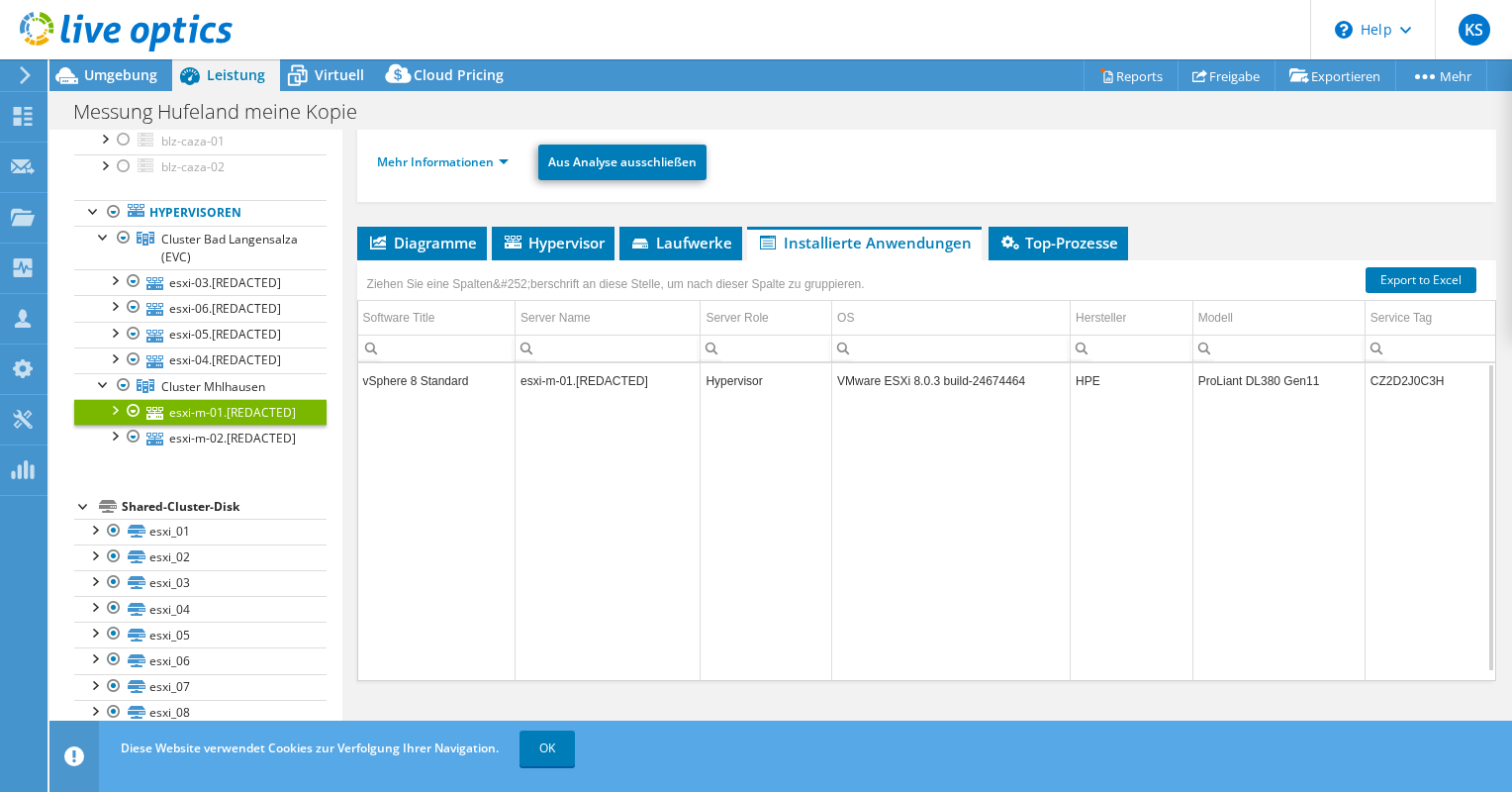 click at bounding box center [436, 539] 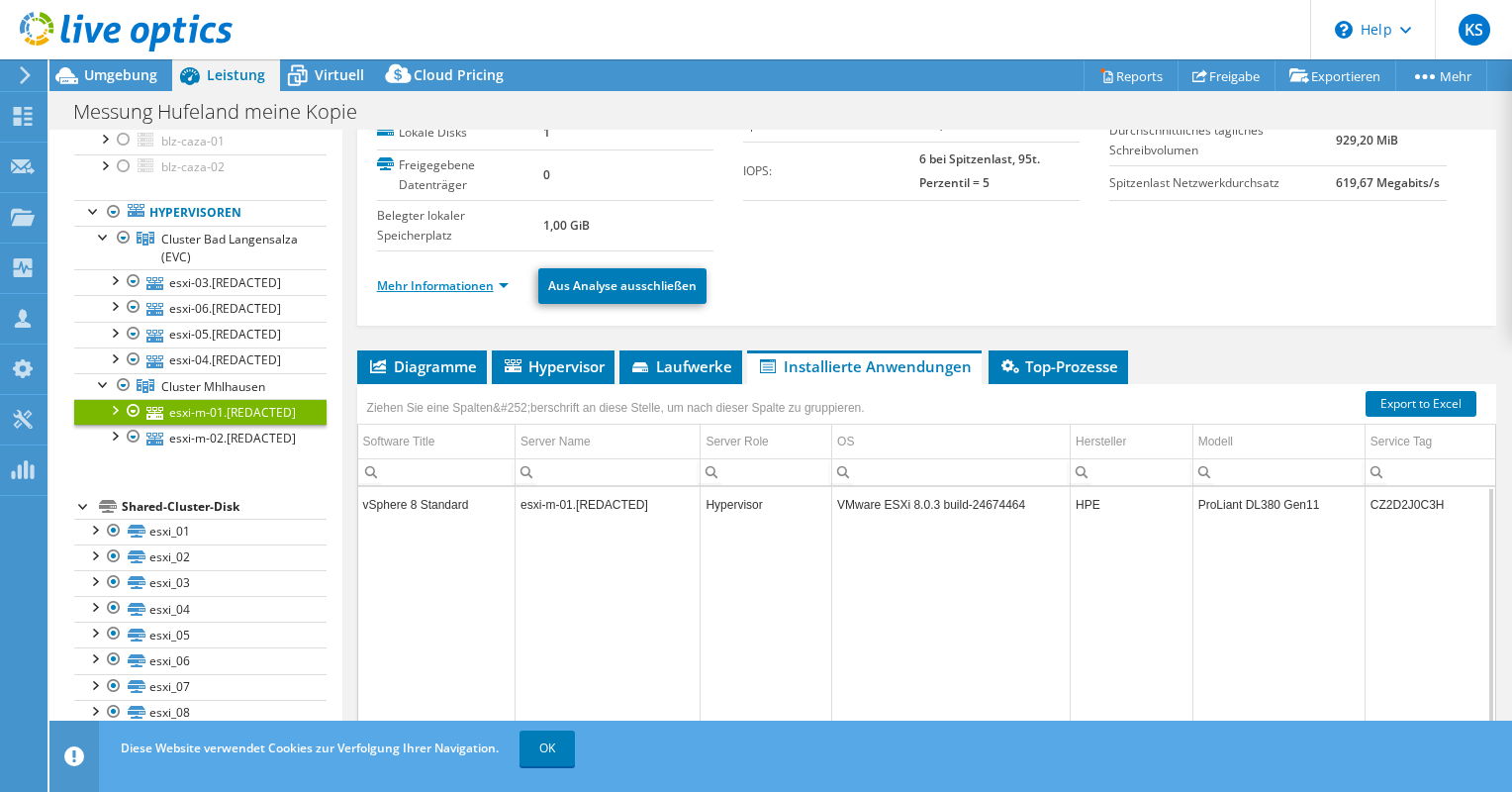 scroll, scrollTop: 0, scrollLeft: 0, axis: both 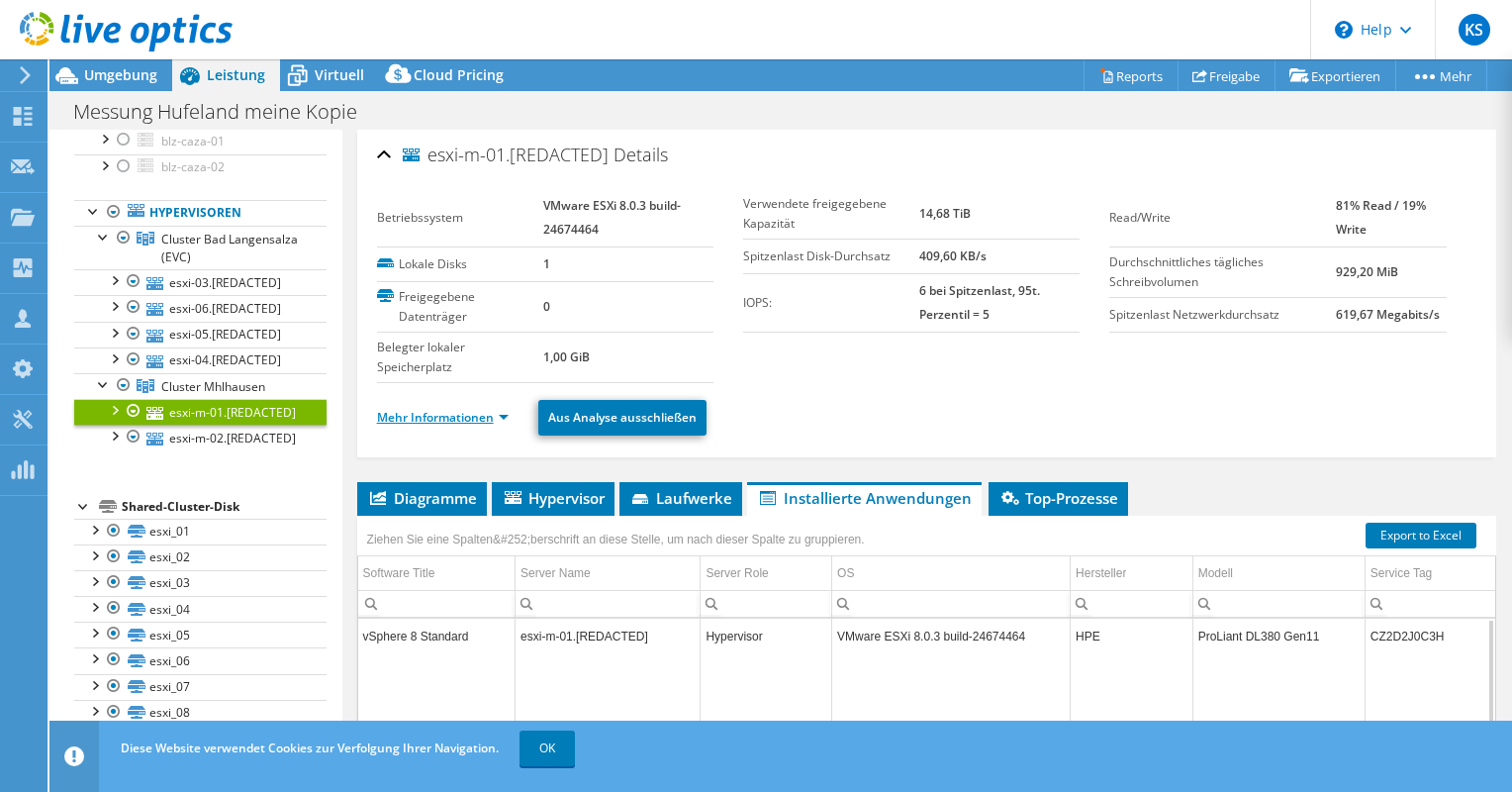 click on "Mehr Informationen" at bounding box center (442, 417) 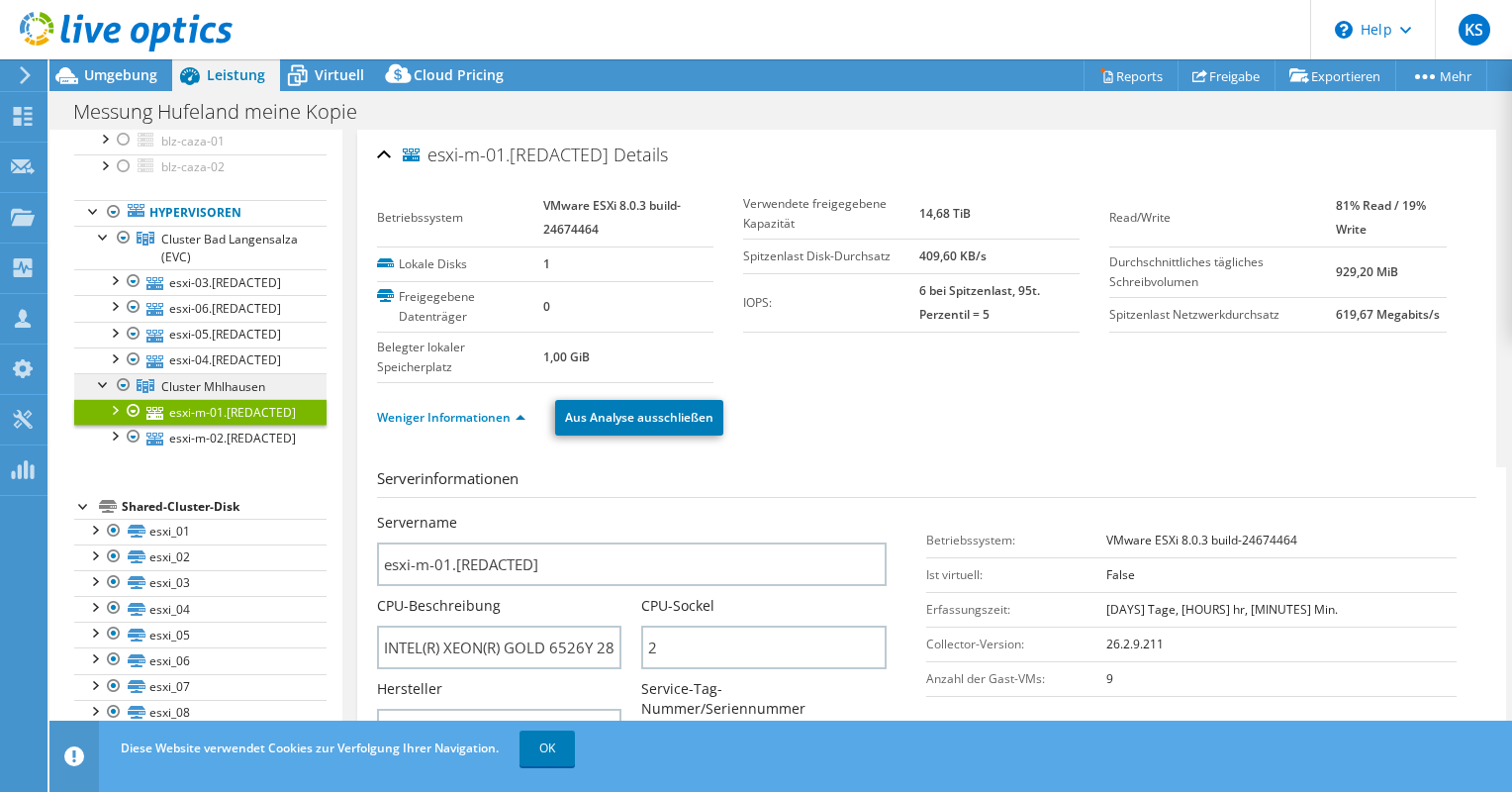 click on "Cluster Mhlhausen" at bounding box center (230, 248) 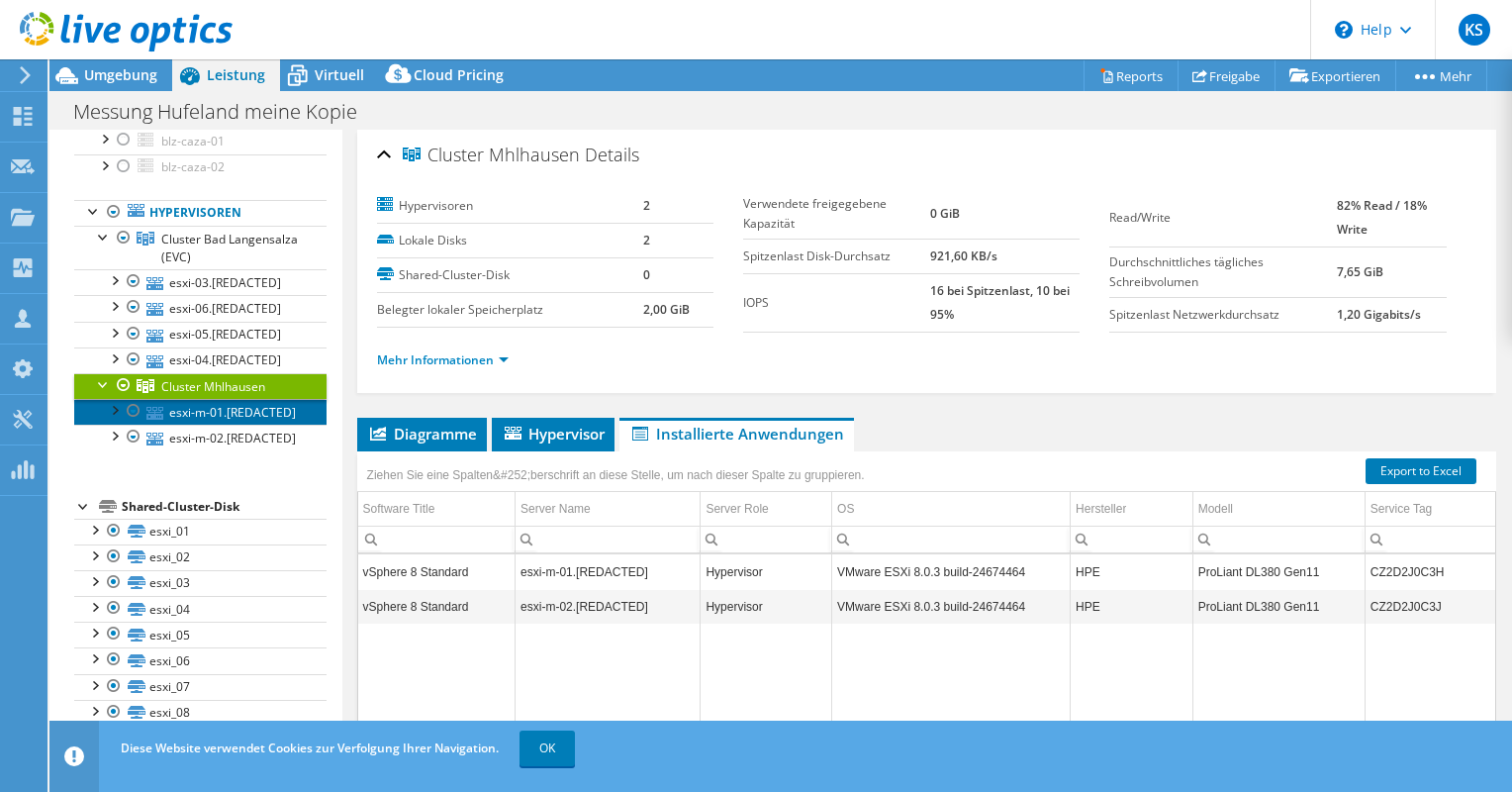 click on "esxi-m-01.[REDACTED]" at bounding box center (200, 412) 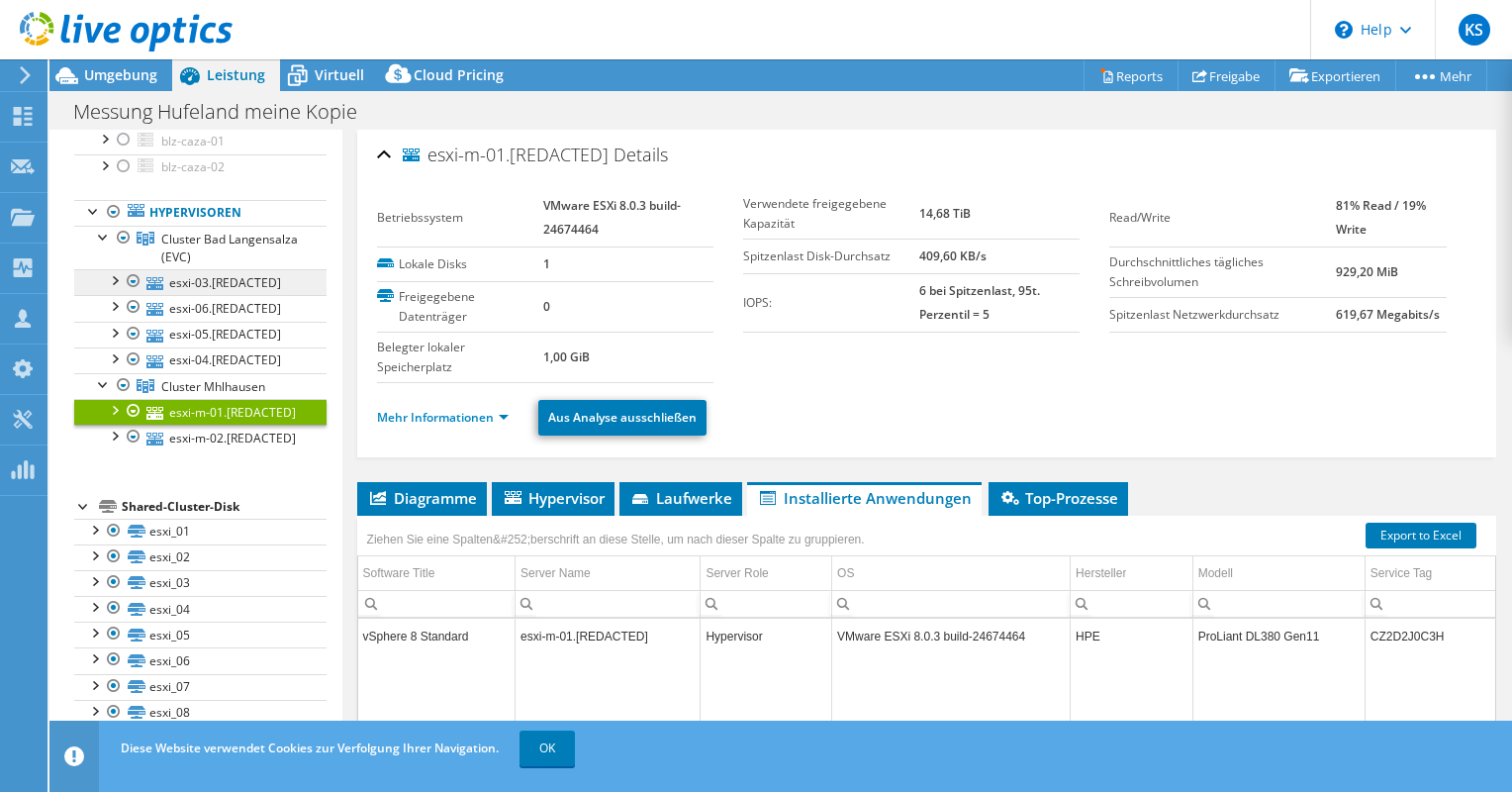 scroll, scrollTop: 0, scrollLeft: 0, axis: both 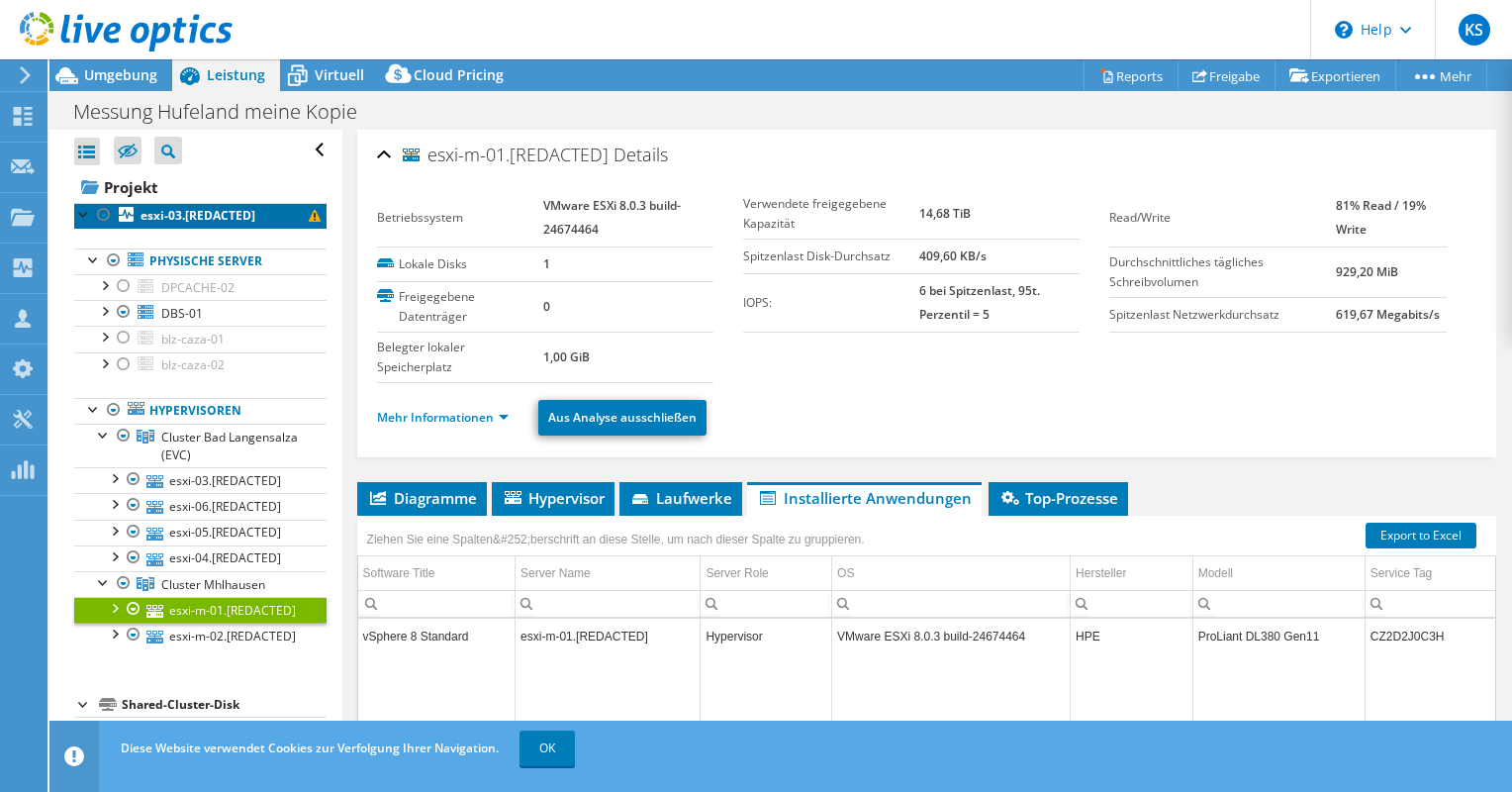click on "esxi-03.[REDACTED]" at bounding box center (198, 215) 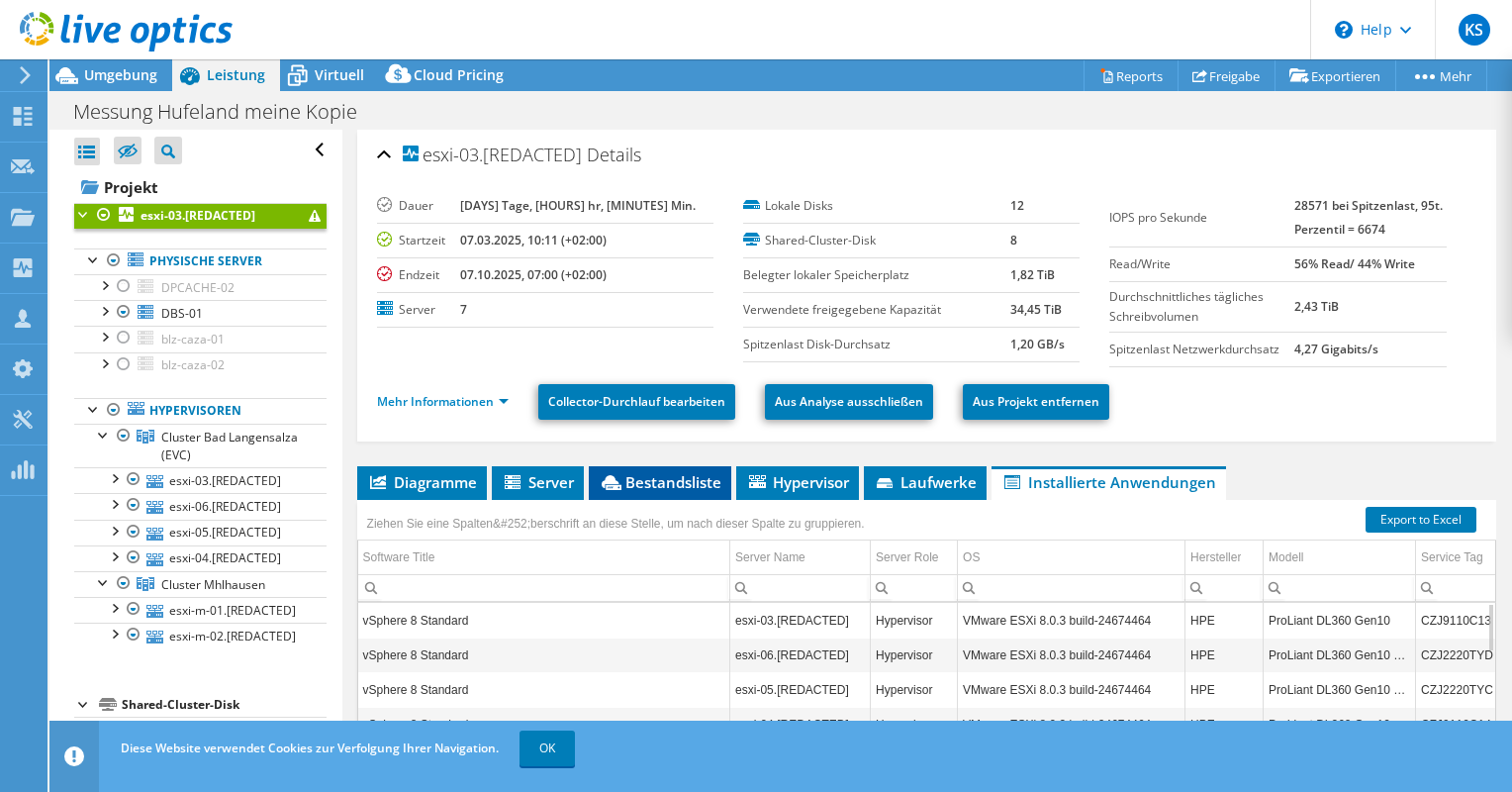 click on "Bestandsliste" at bounding box center [660, 482] 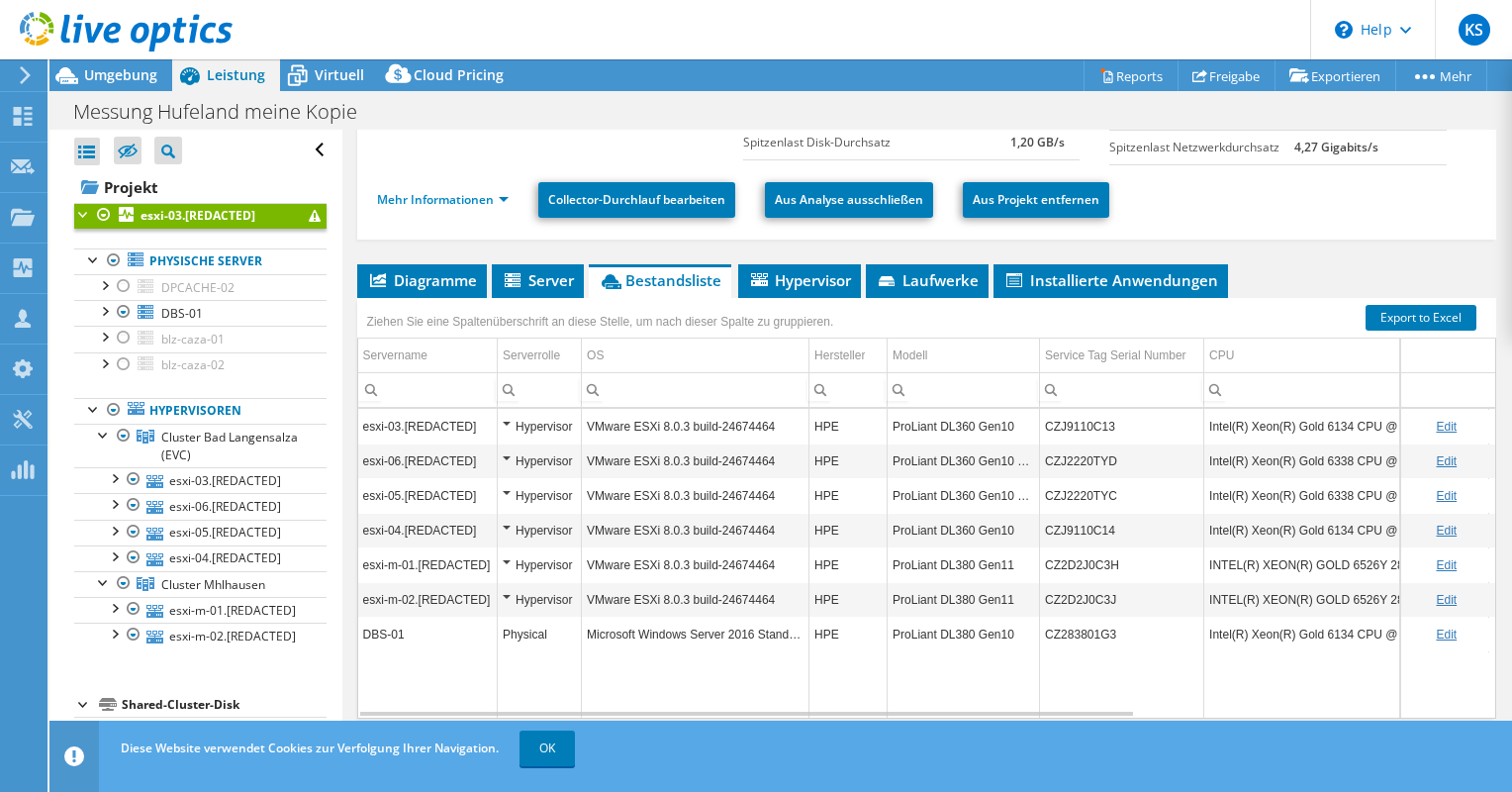 scroll, scrollTop: 240, scrollLeft: 0, axis: vertical 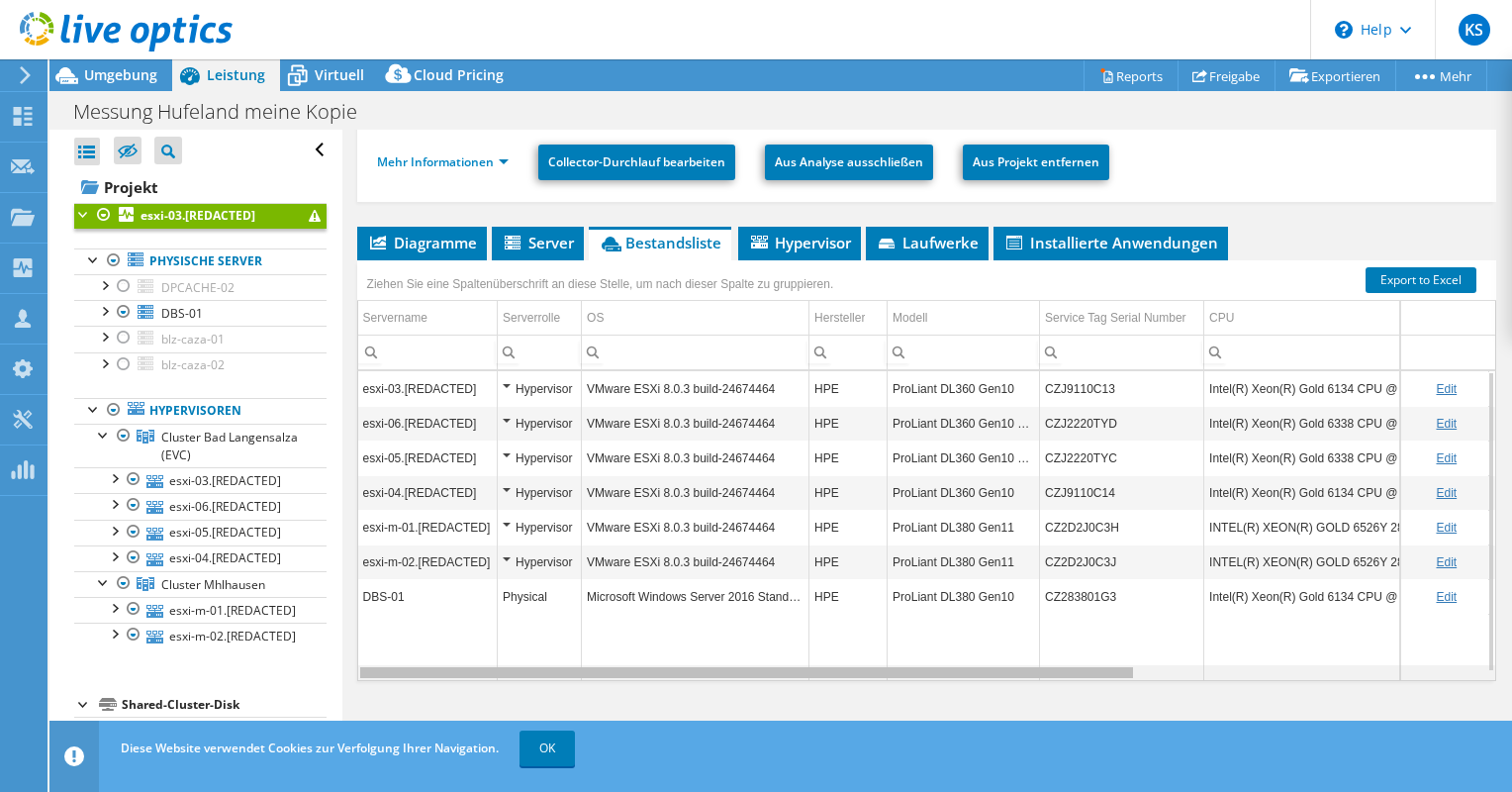 drag, startPoint x: 630, startPoint y: 669, endPoint x: 475, endPoint y: 678, distance: 155.26107 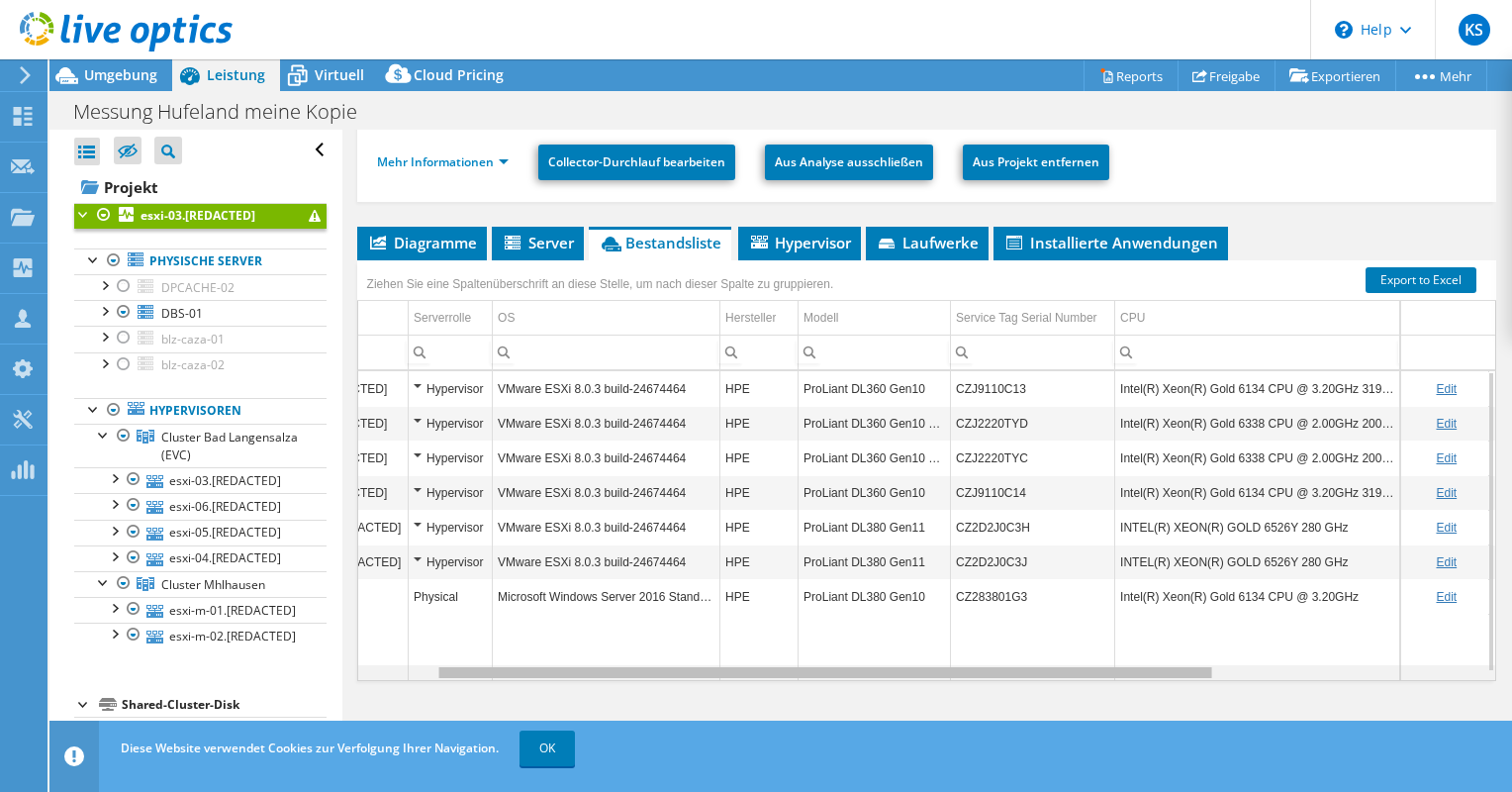 scroll, scrollTop: 0, scrollLeft: 139, axis: horizontal 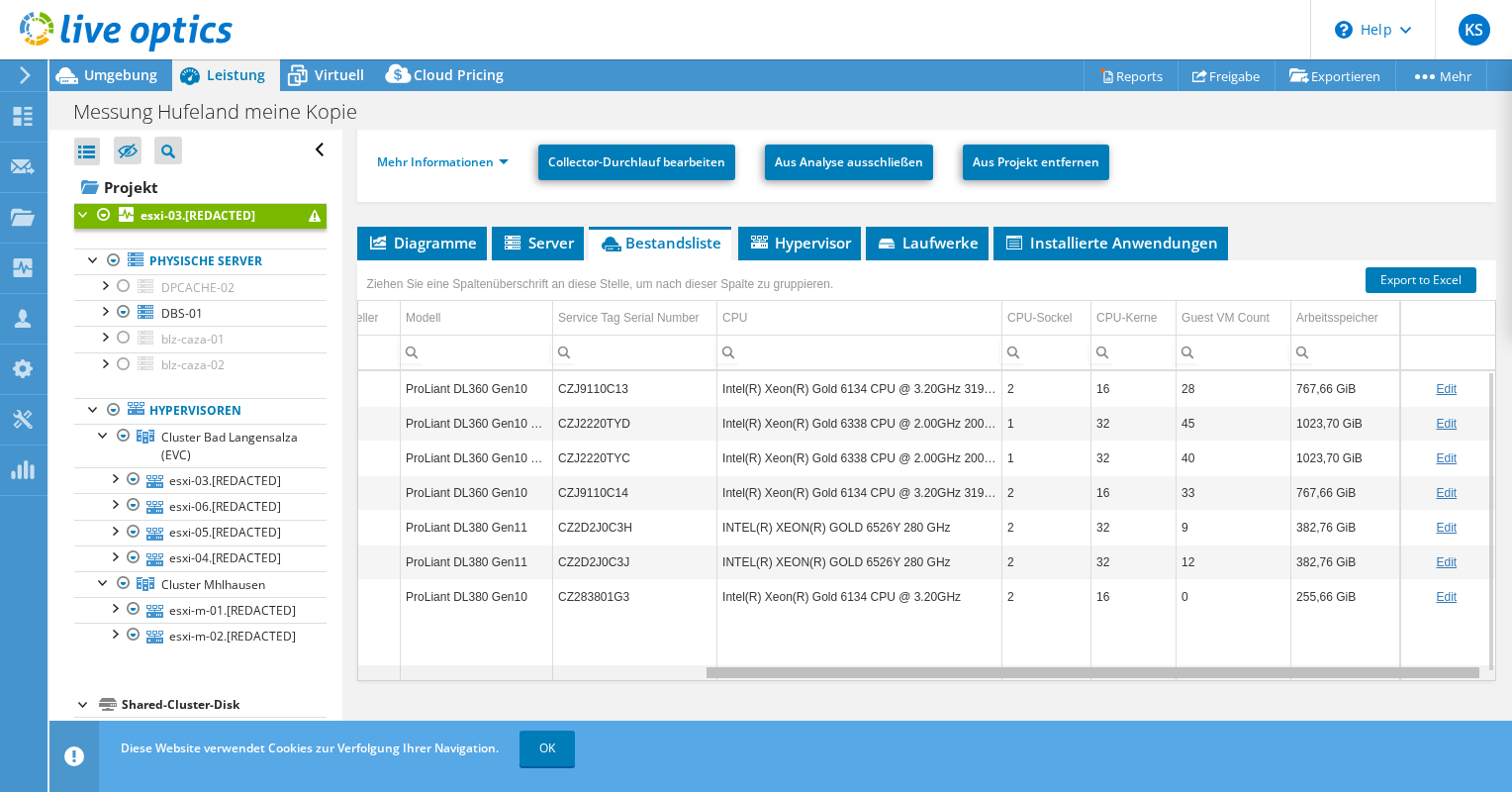drag, startPoint x: 646, startPoint y: 673, endPoint x: 1070, endPoint y: 634, distance: 425.78985 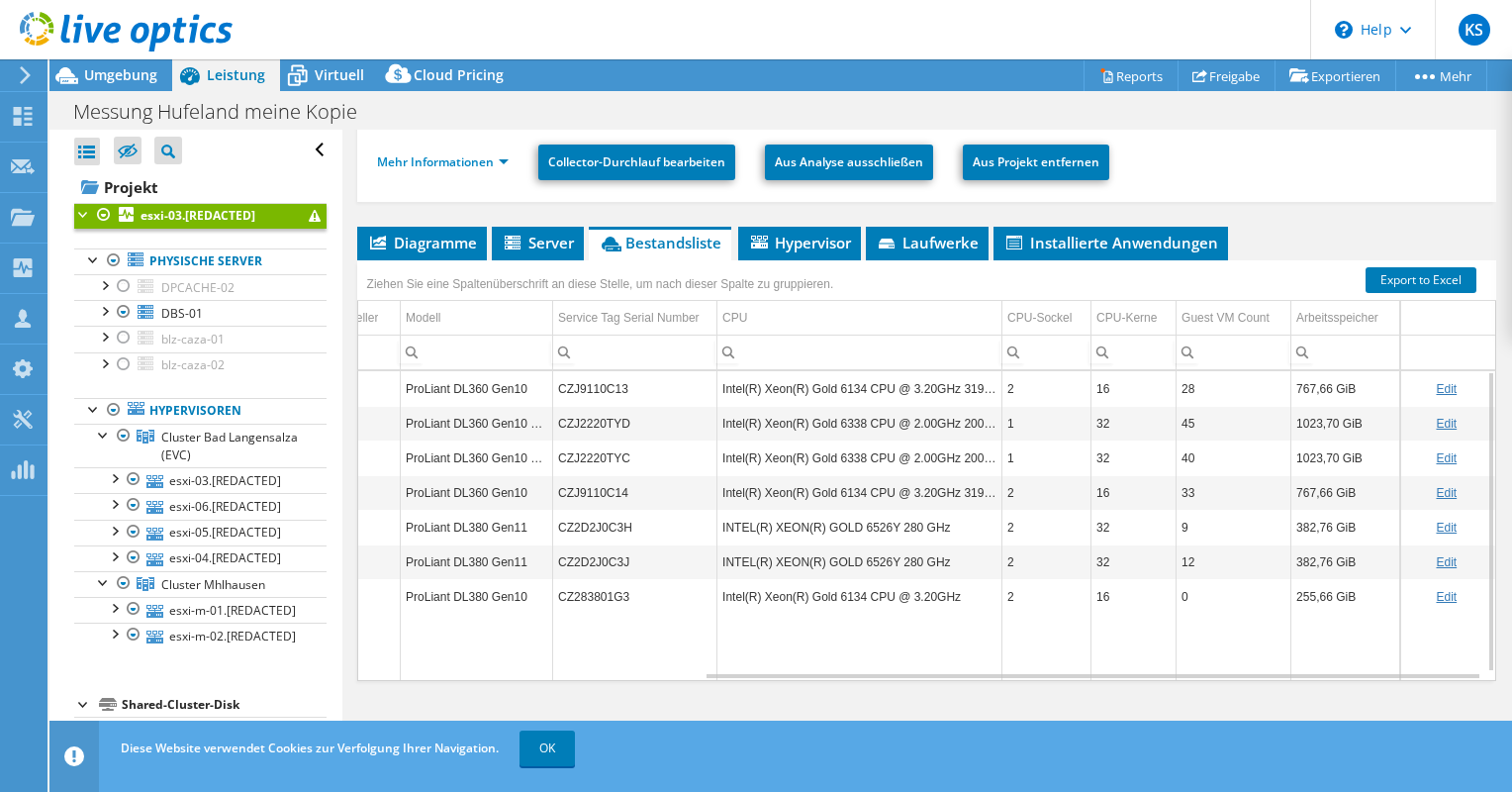 click on "Alle öffnen
Alle schließen
Ausgeschlossene Knoten verbergen
Projektbaumfilter" at bounding box center [195, 590] 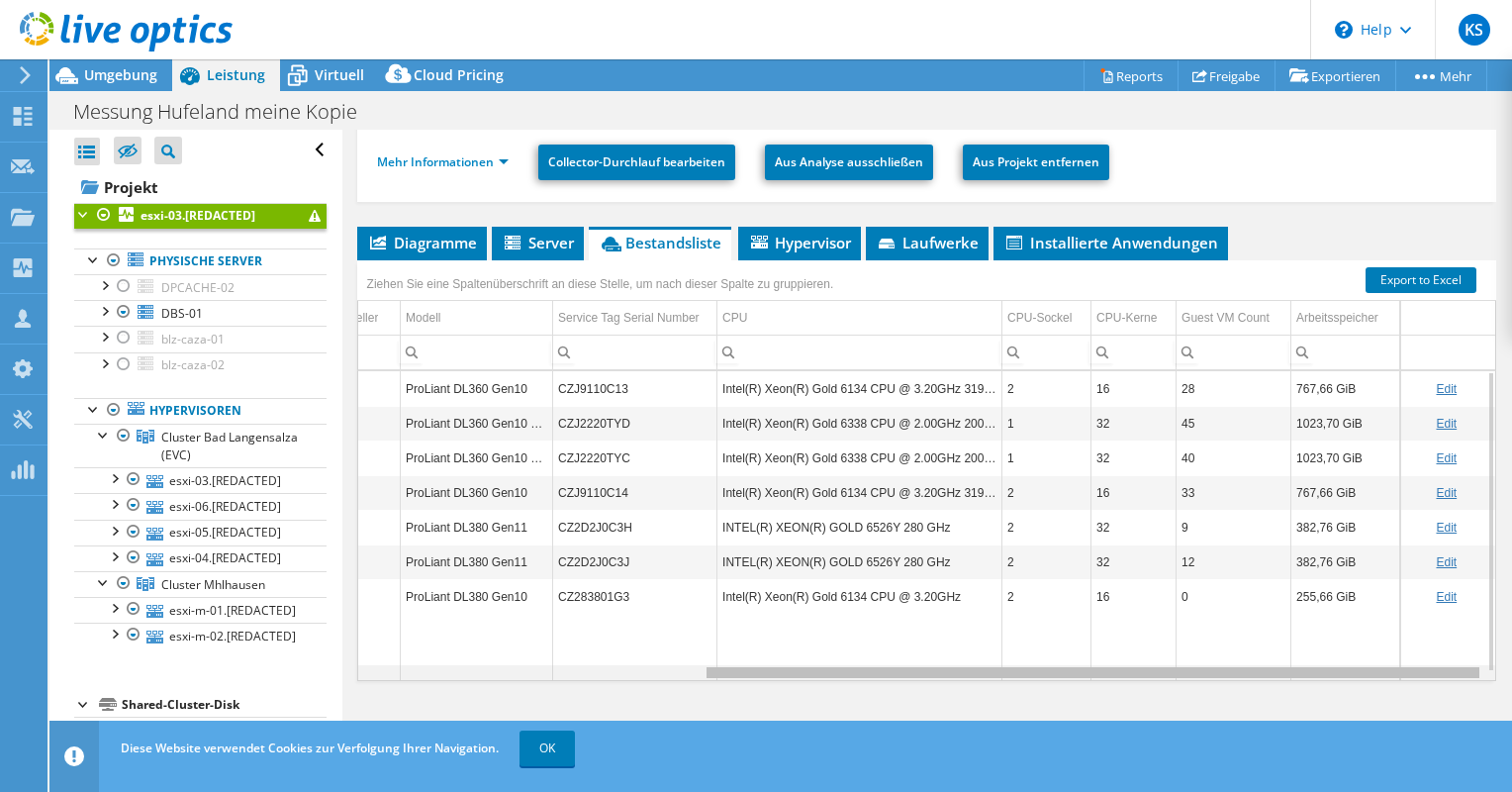 scroll, scrollTop: 0, scrollLeft: 334, axis: horizontal 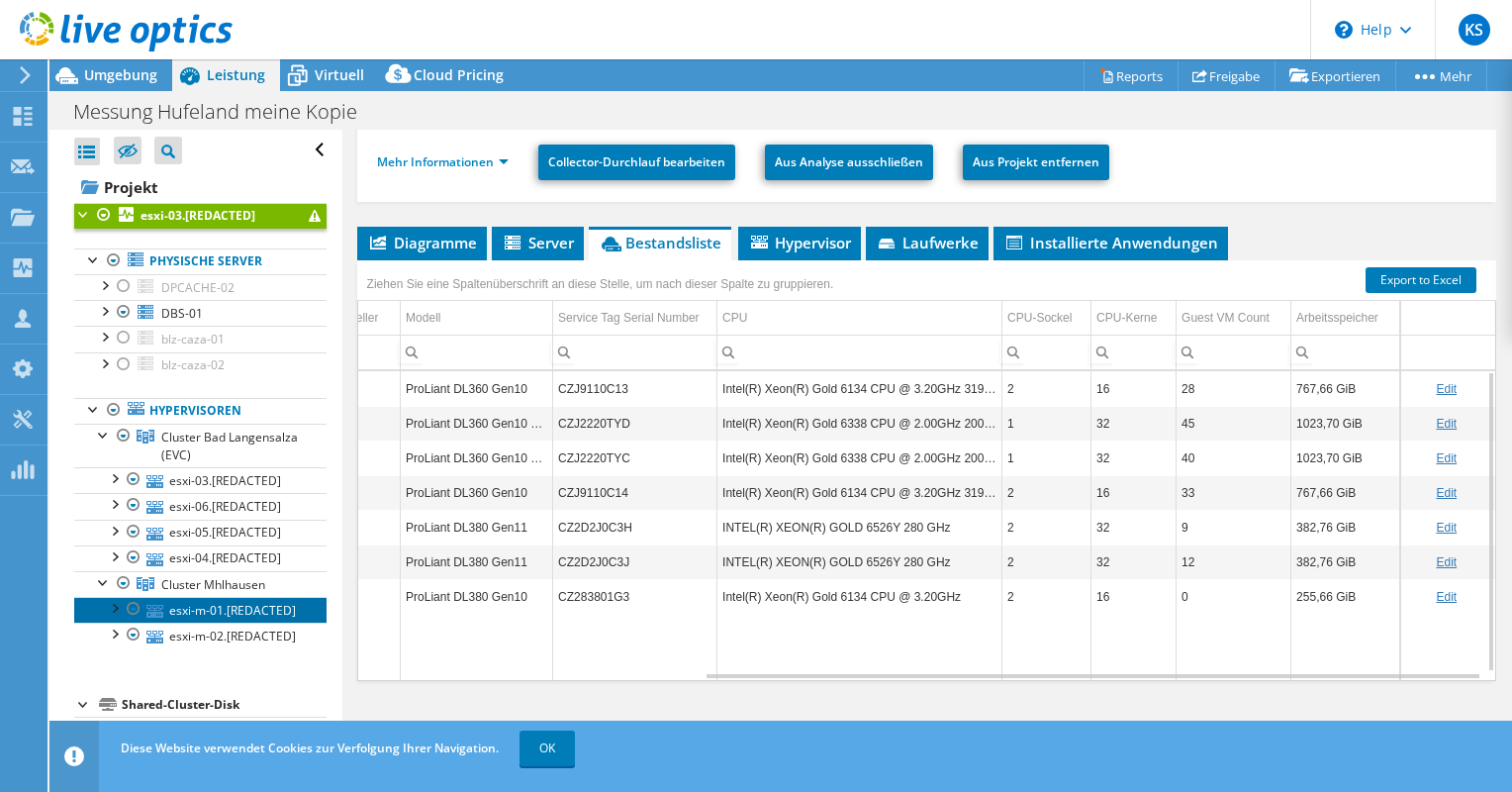 click on "esxi-m-01.[REDACTED]" at bounding box center (200, 610) 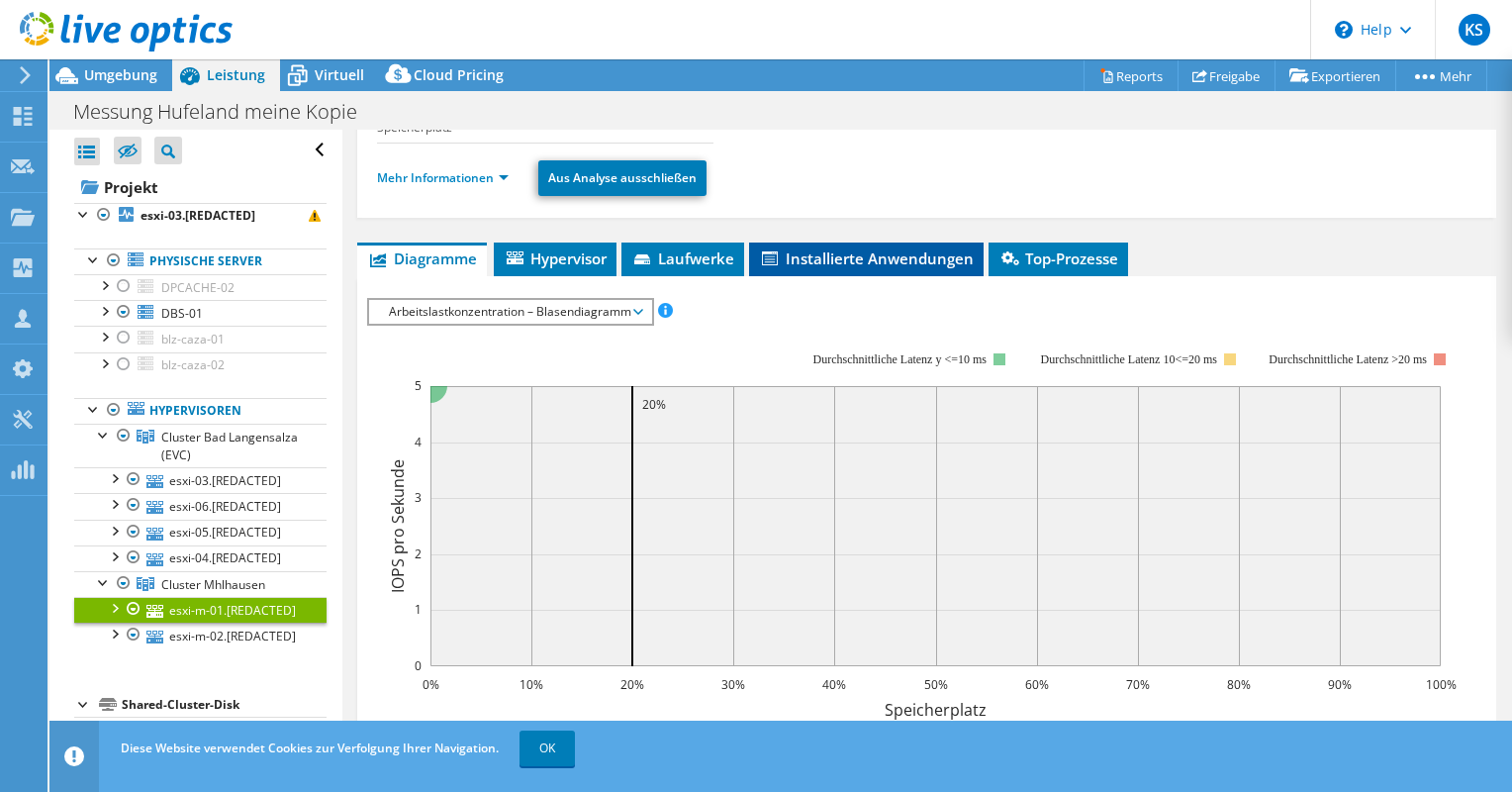 click on "Installierte Anwendungen" at bounding box center [866, 259] 